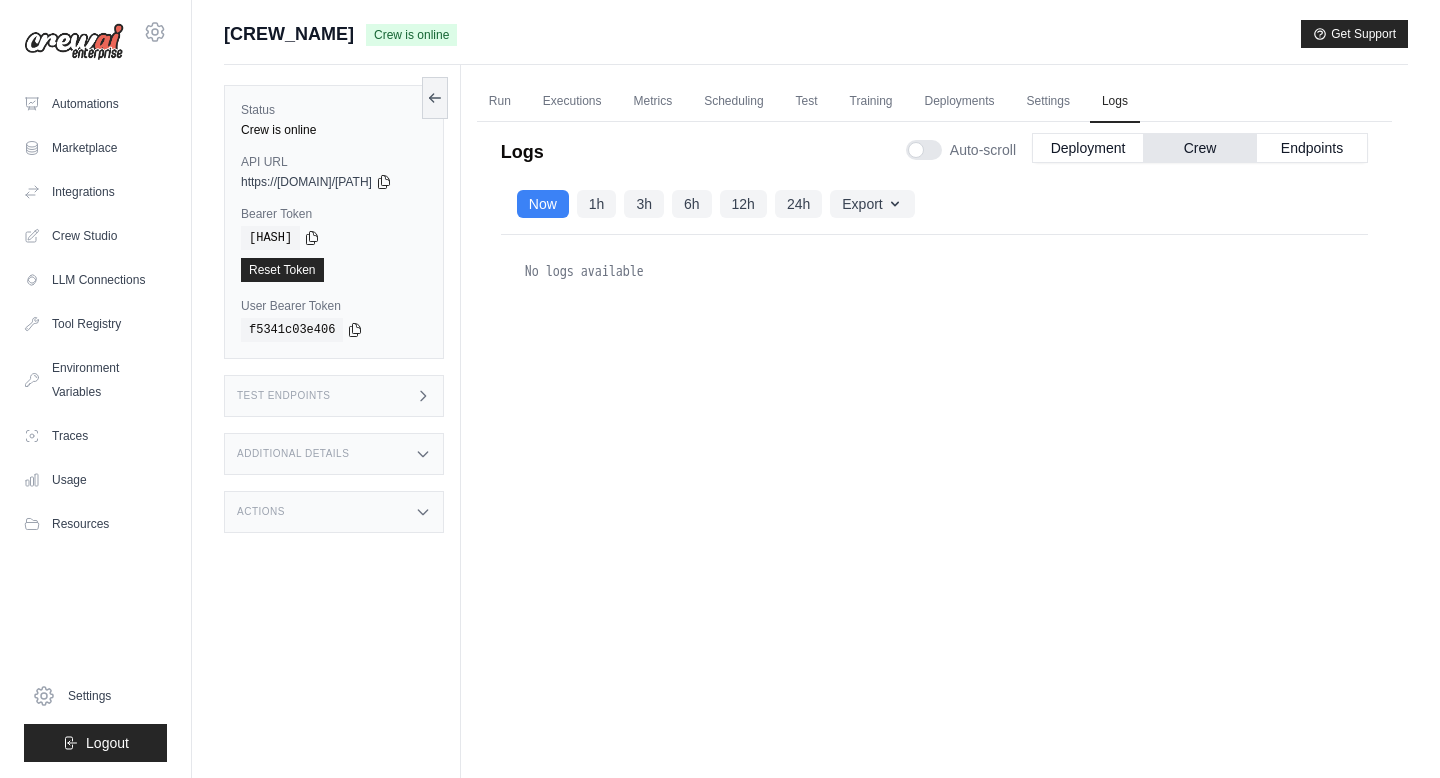 scroll, scrollTop: 12, scrollLeft: 0, axis: vertical 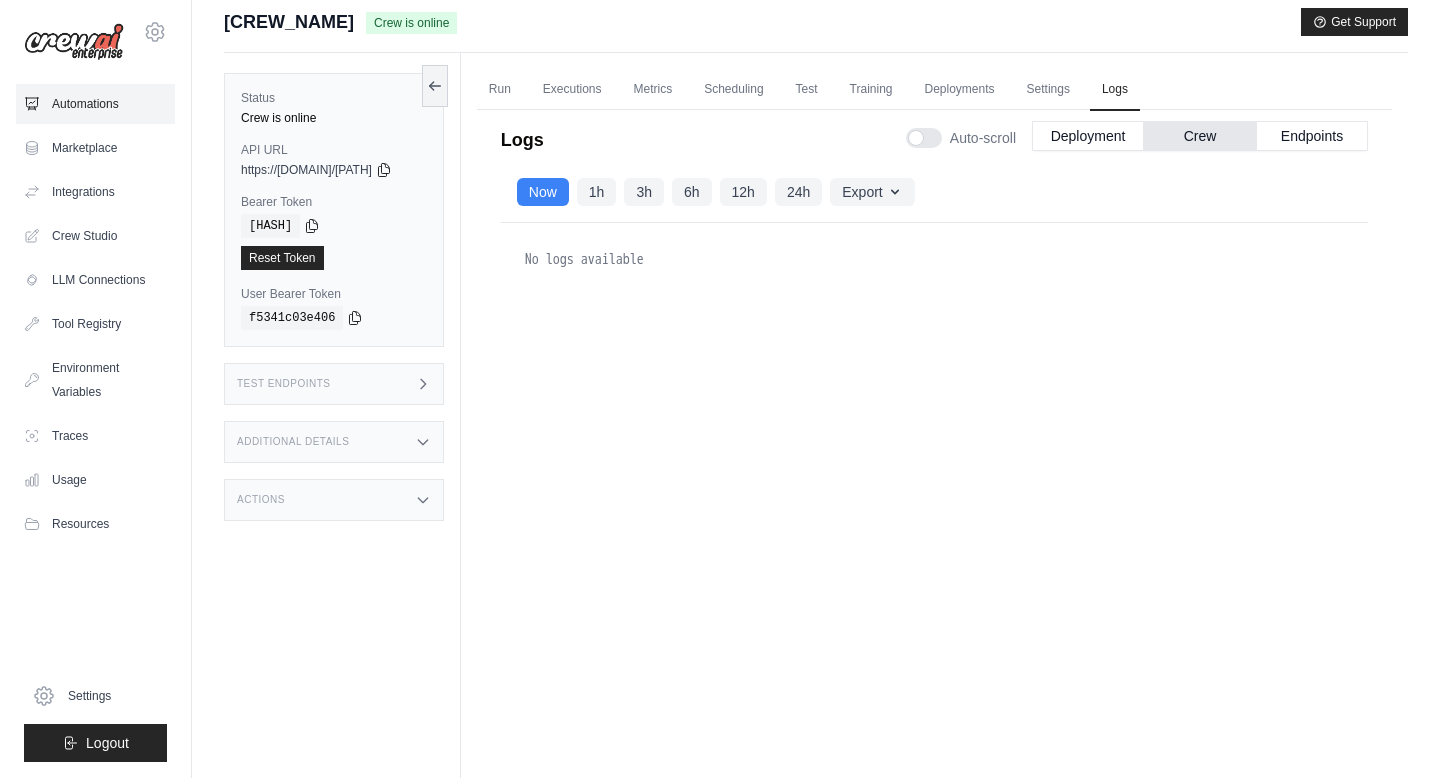 click on "Automations" at bounding box center [95, 104] 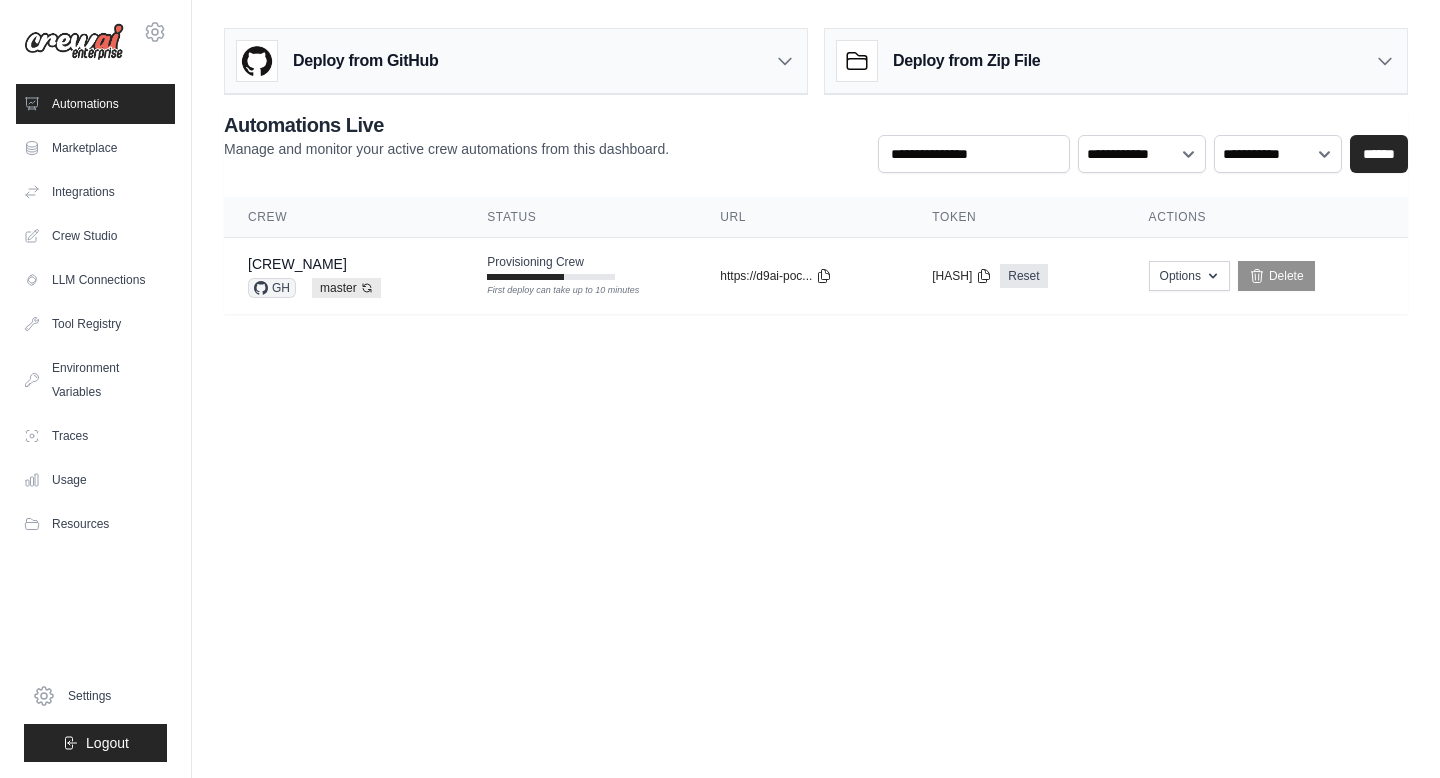 scroll, scrollTop: 0, scrollLeft: 0, axis: both 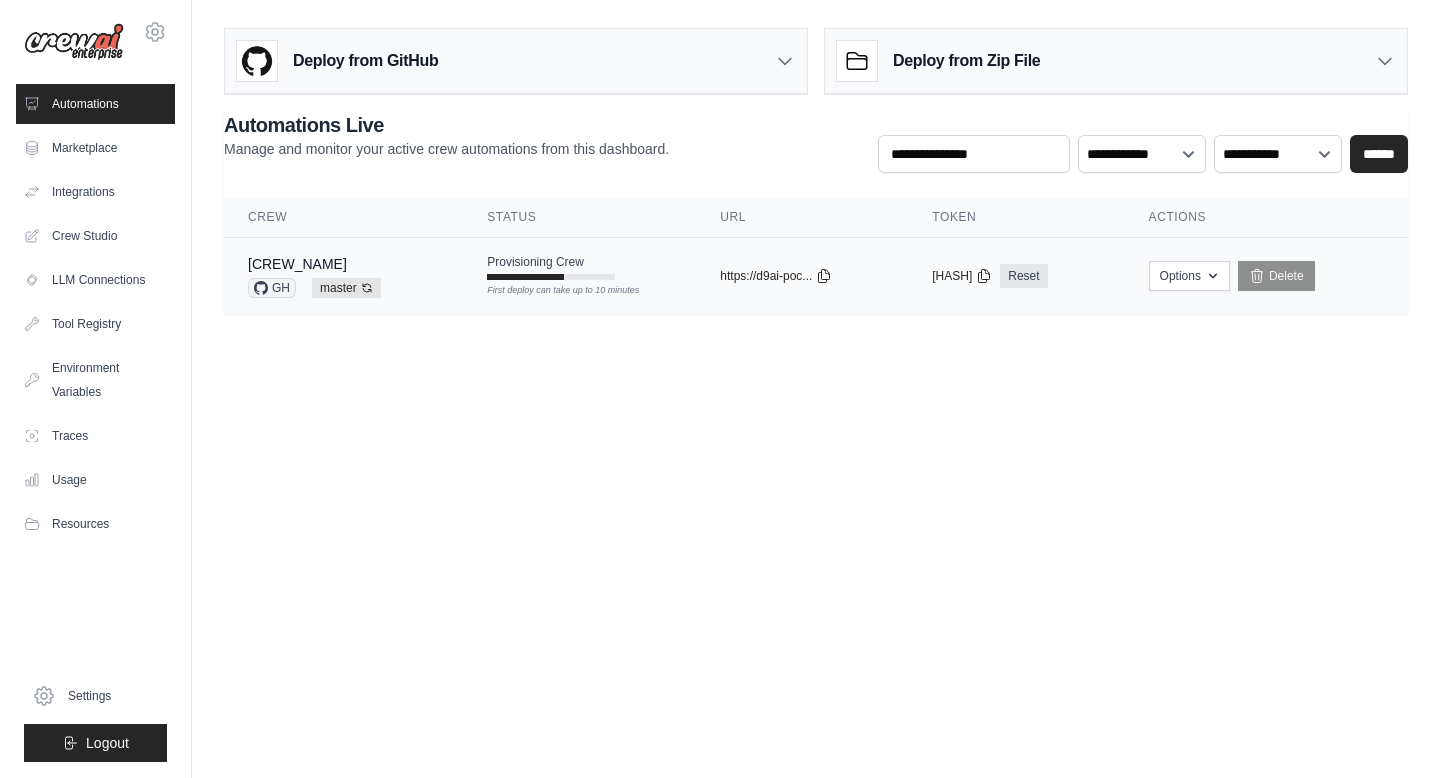click on "Provisioning Crew
First deploy can take up to 10 minutes" at bounding box center (579, 267) 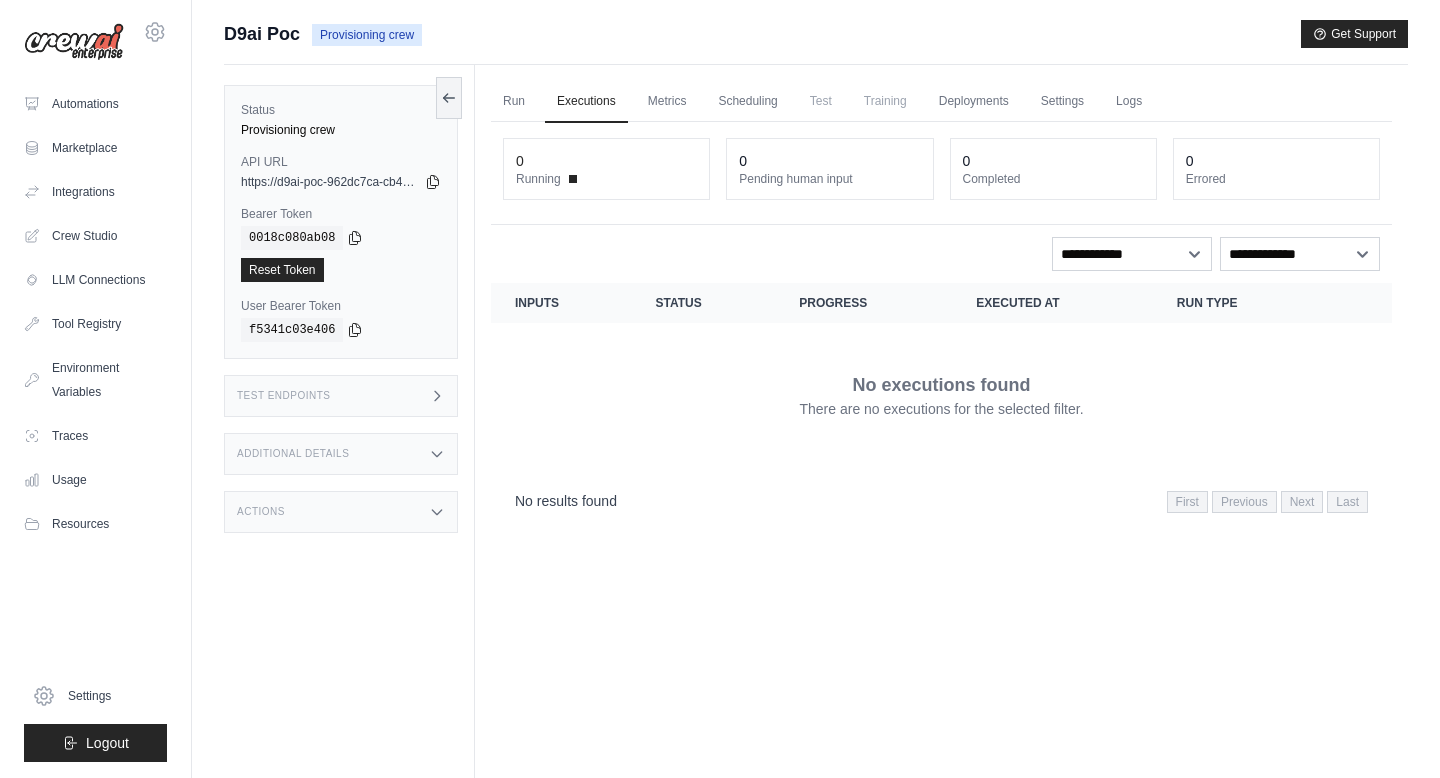 click on "Additional Details" at bounding box center (341, 454) 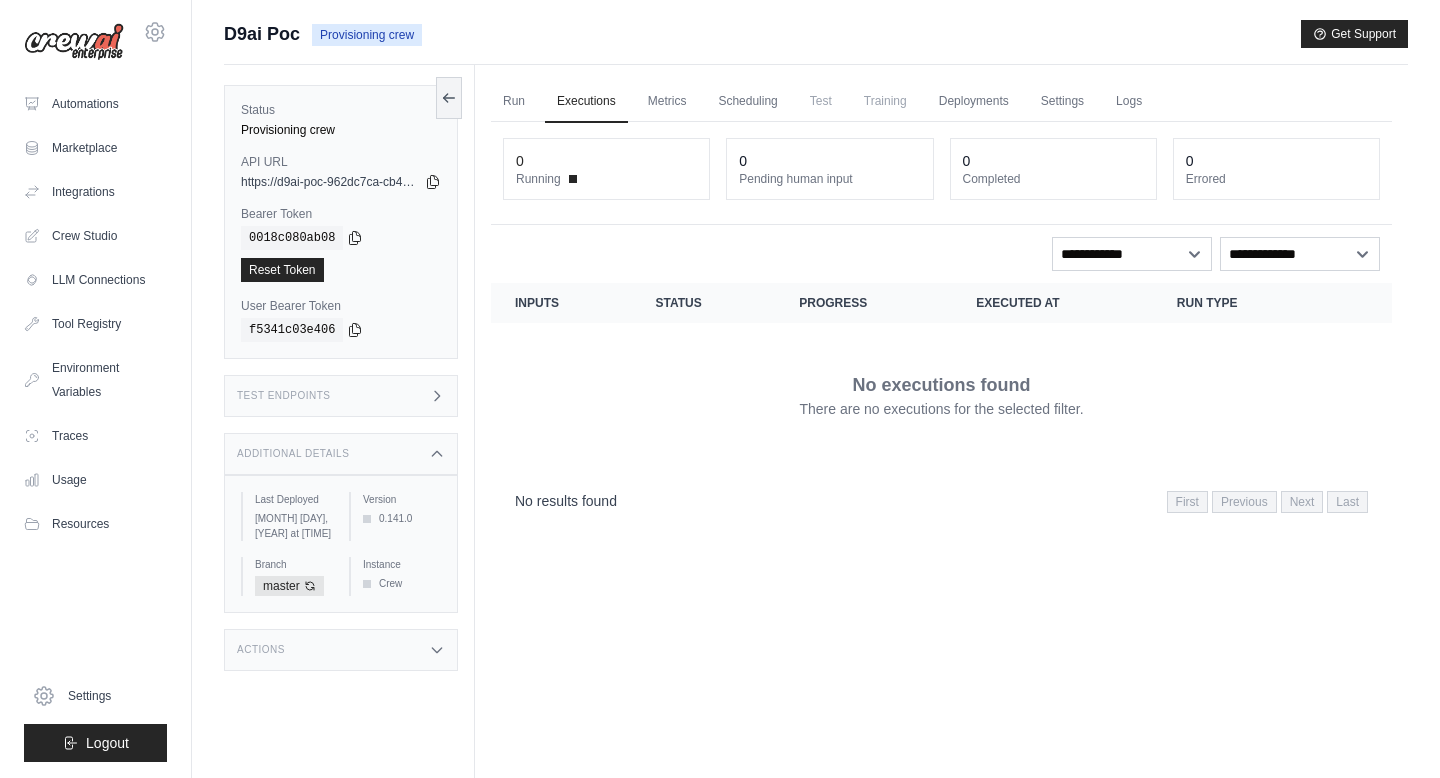 scroll, scrollTop: 0, scrollLeft: 0, axis: both 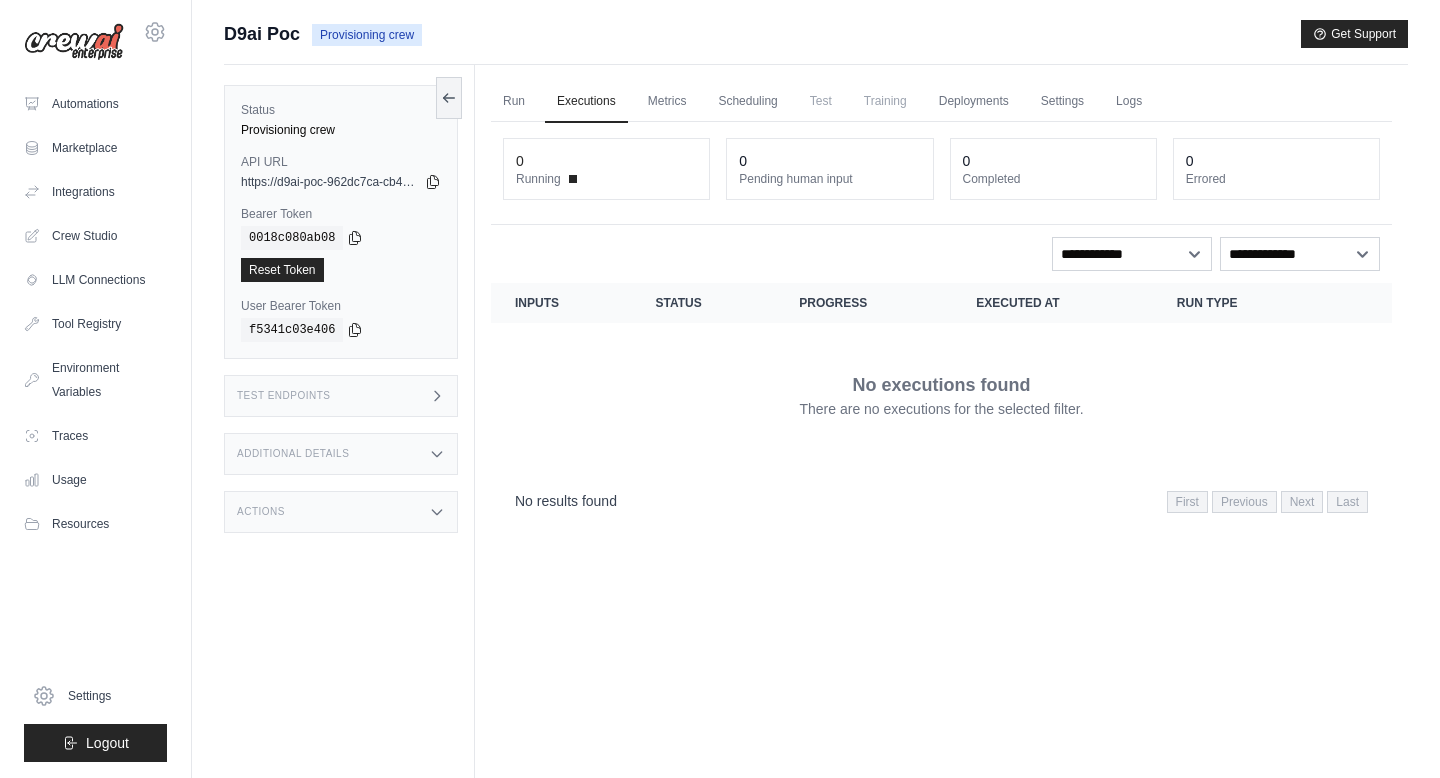 click on "Actions" at bounding box center (341, 512) 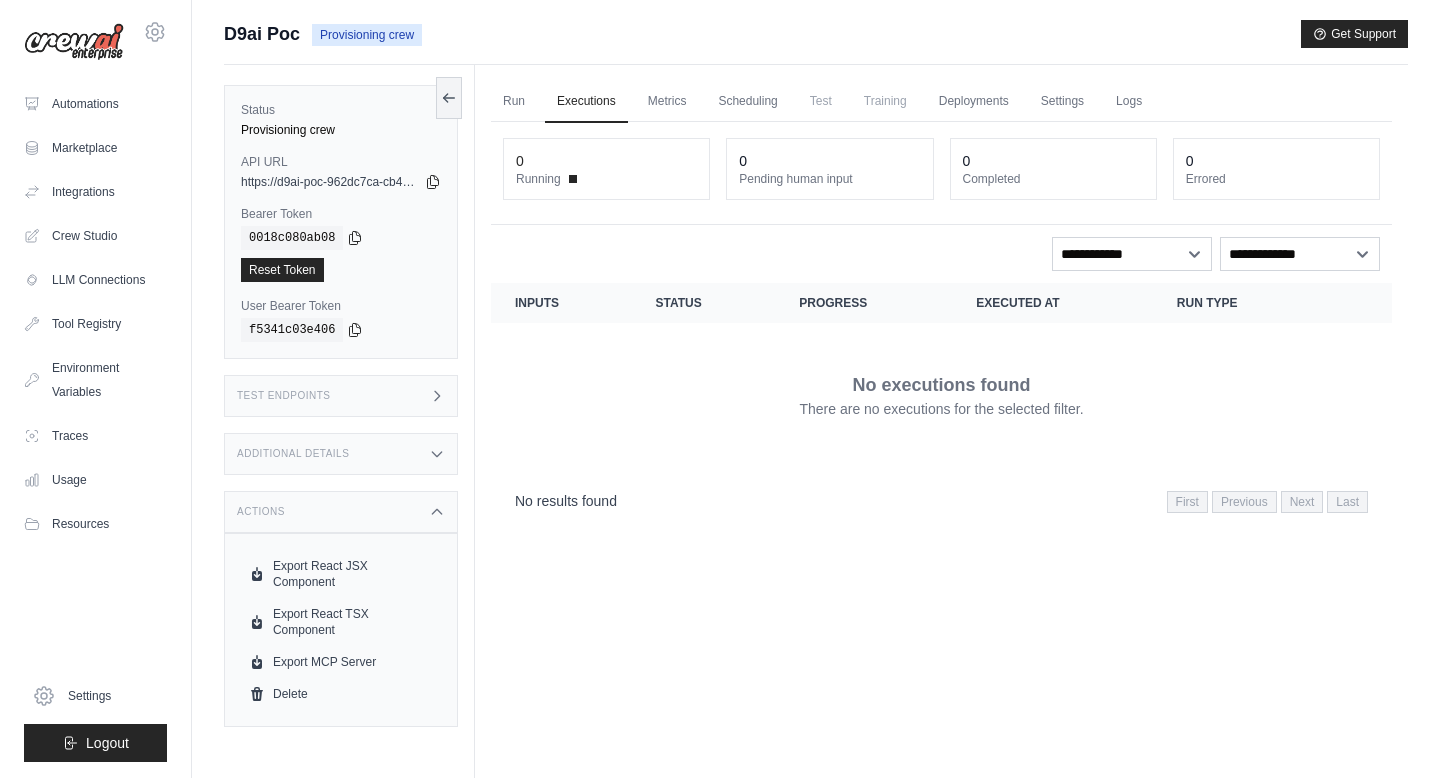 scroll, scrollTop: 85, scrollLeft: 0, axis: vertical 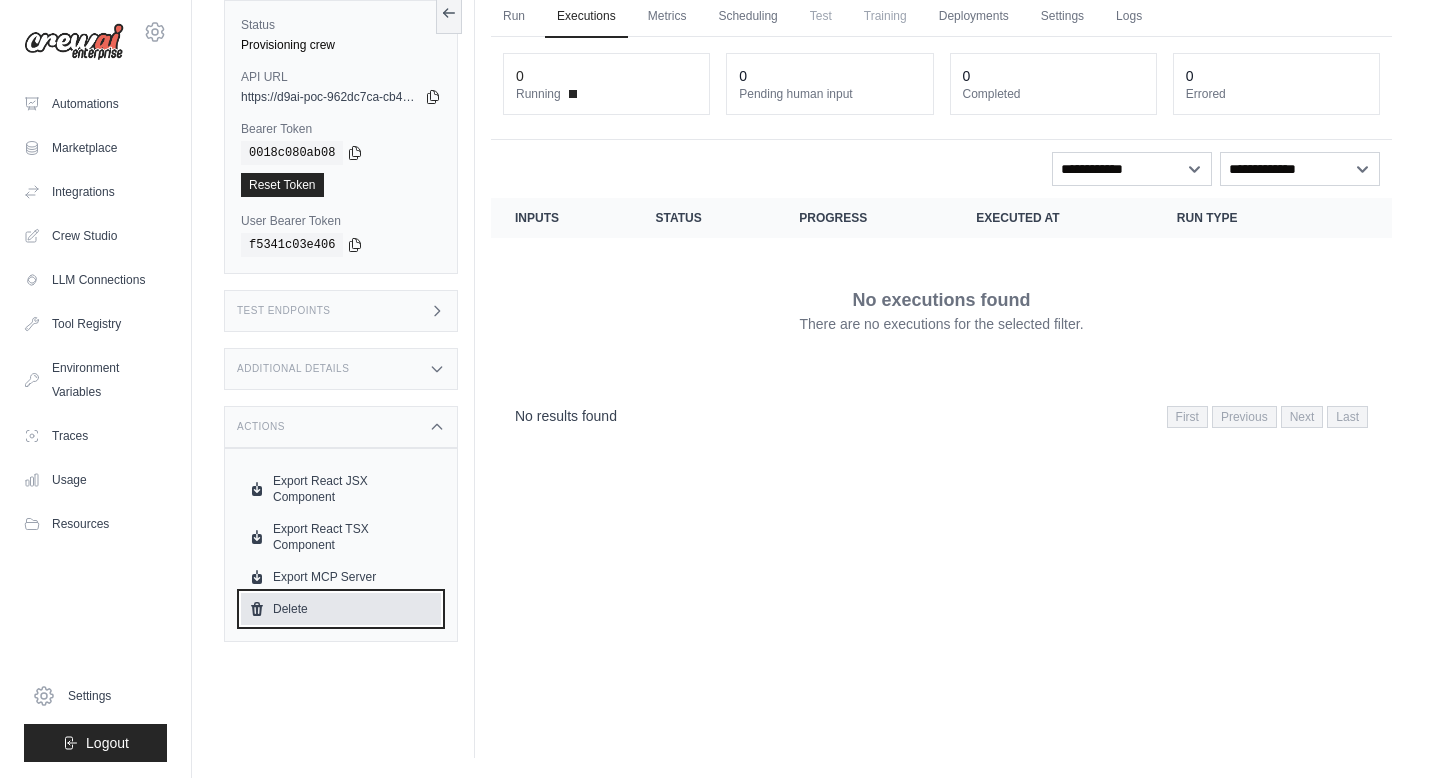click on "Delete" at bounding box center [341, 609] 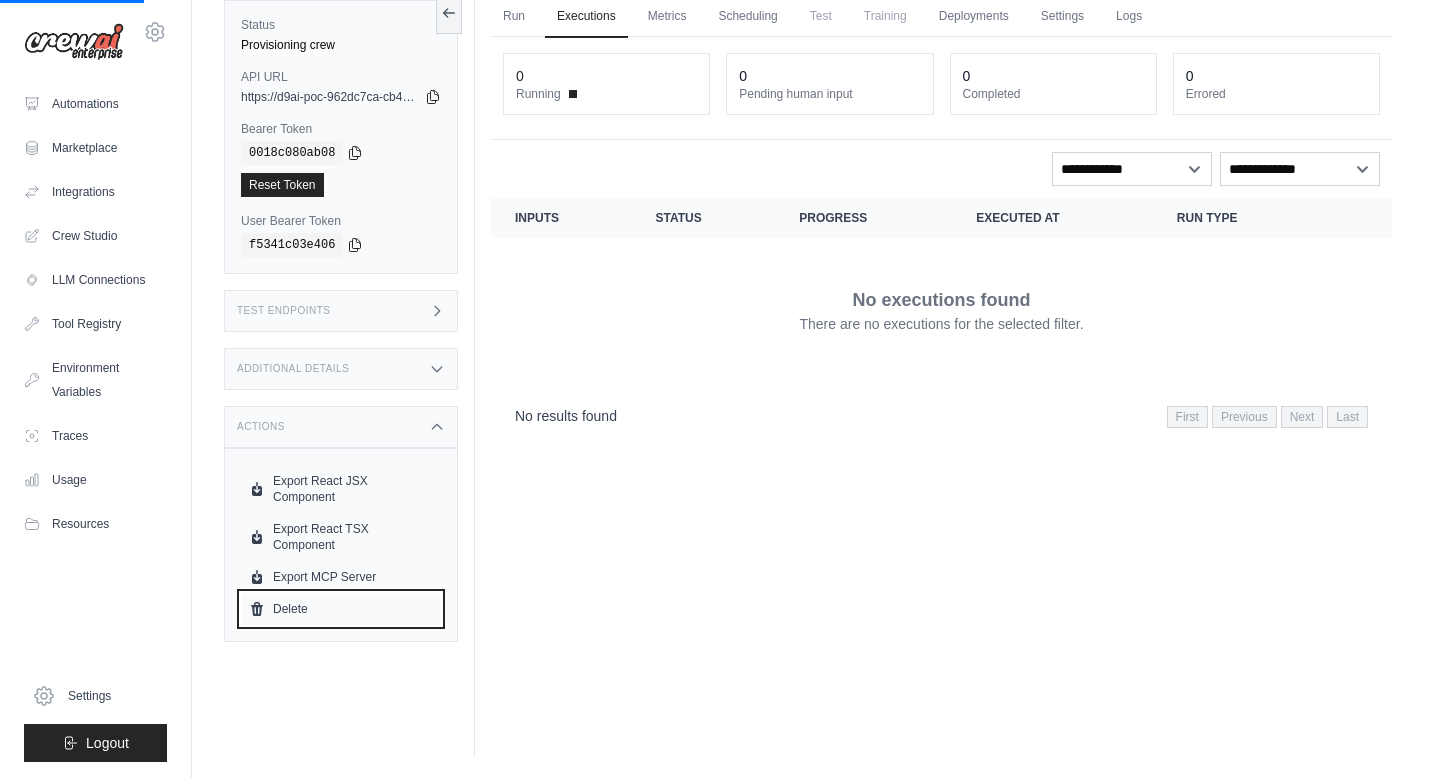 scroll, scrollTop: 0, scrollLeft: 0, axis: both 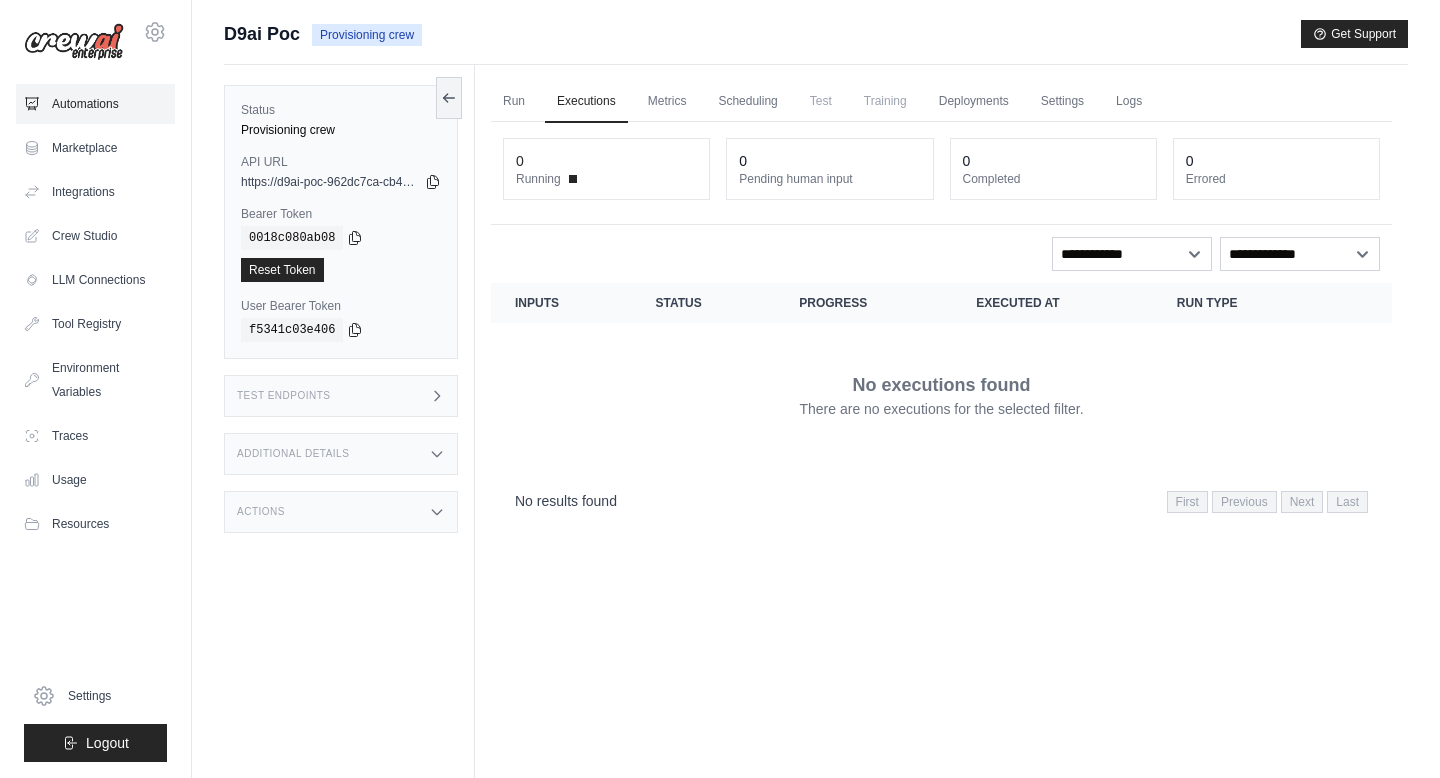 click on "Automations" at bounding box center (95, 104) 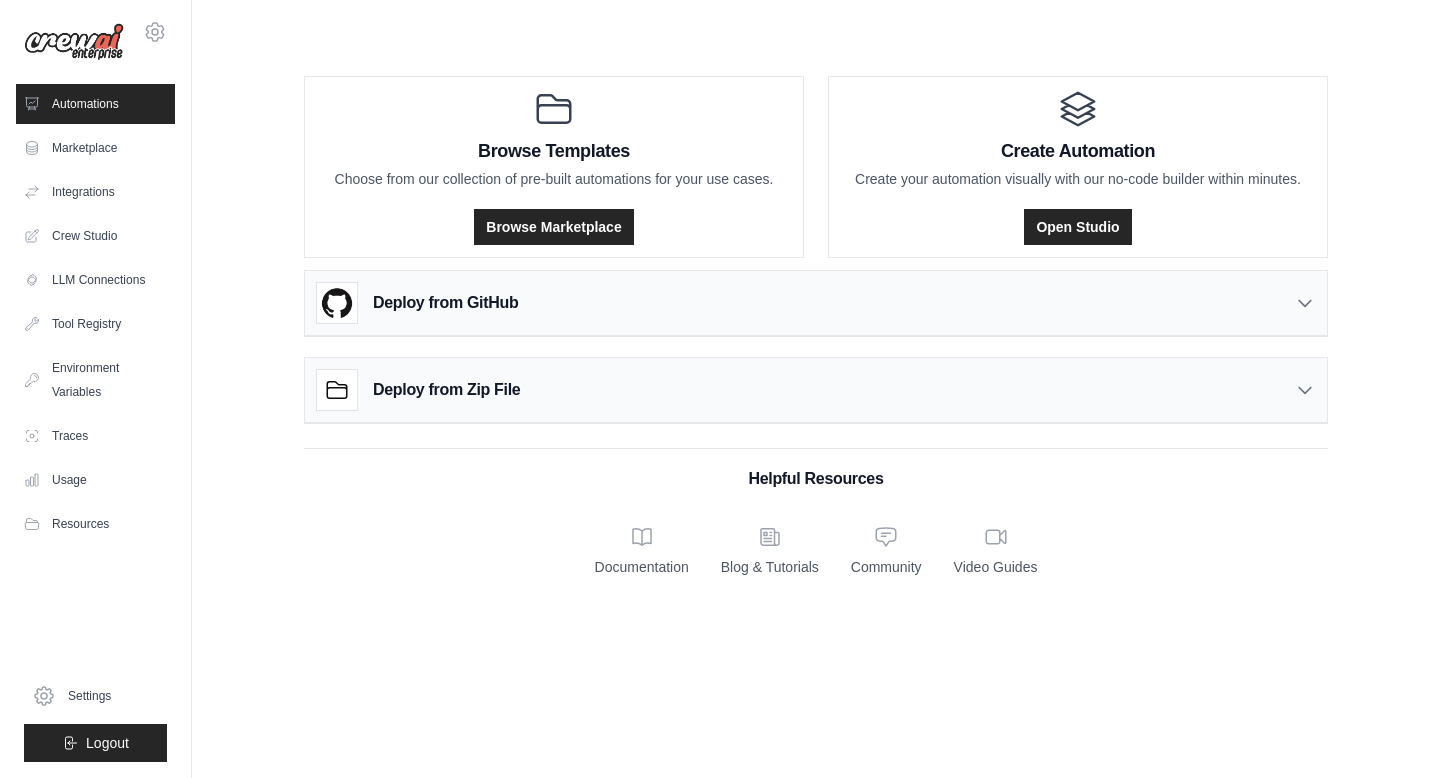 click on "Deploy from GitHub" at bounding box center (816, 303) 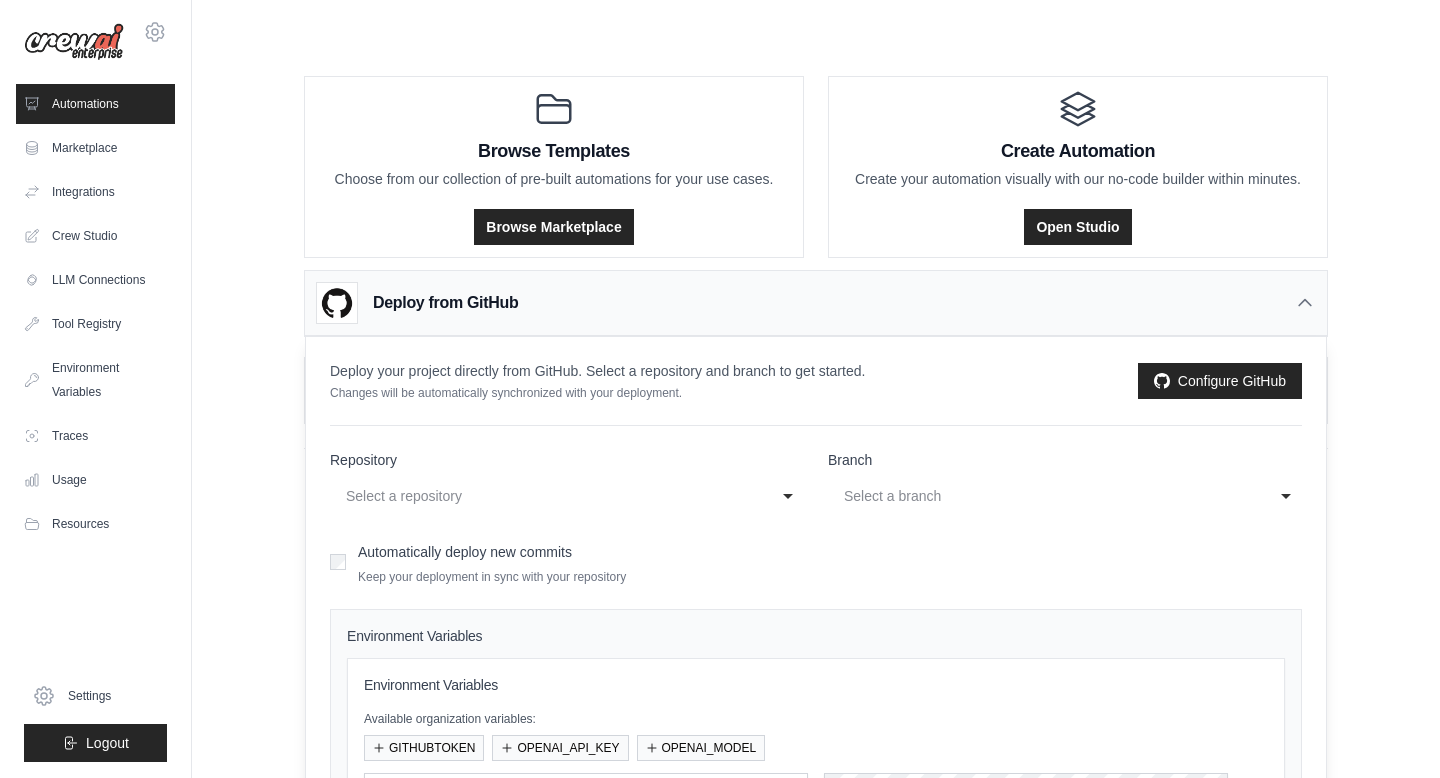 click on "Select a repository" at bounding box center [553, 496] 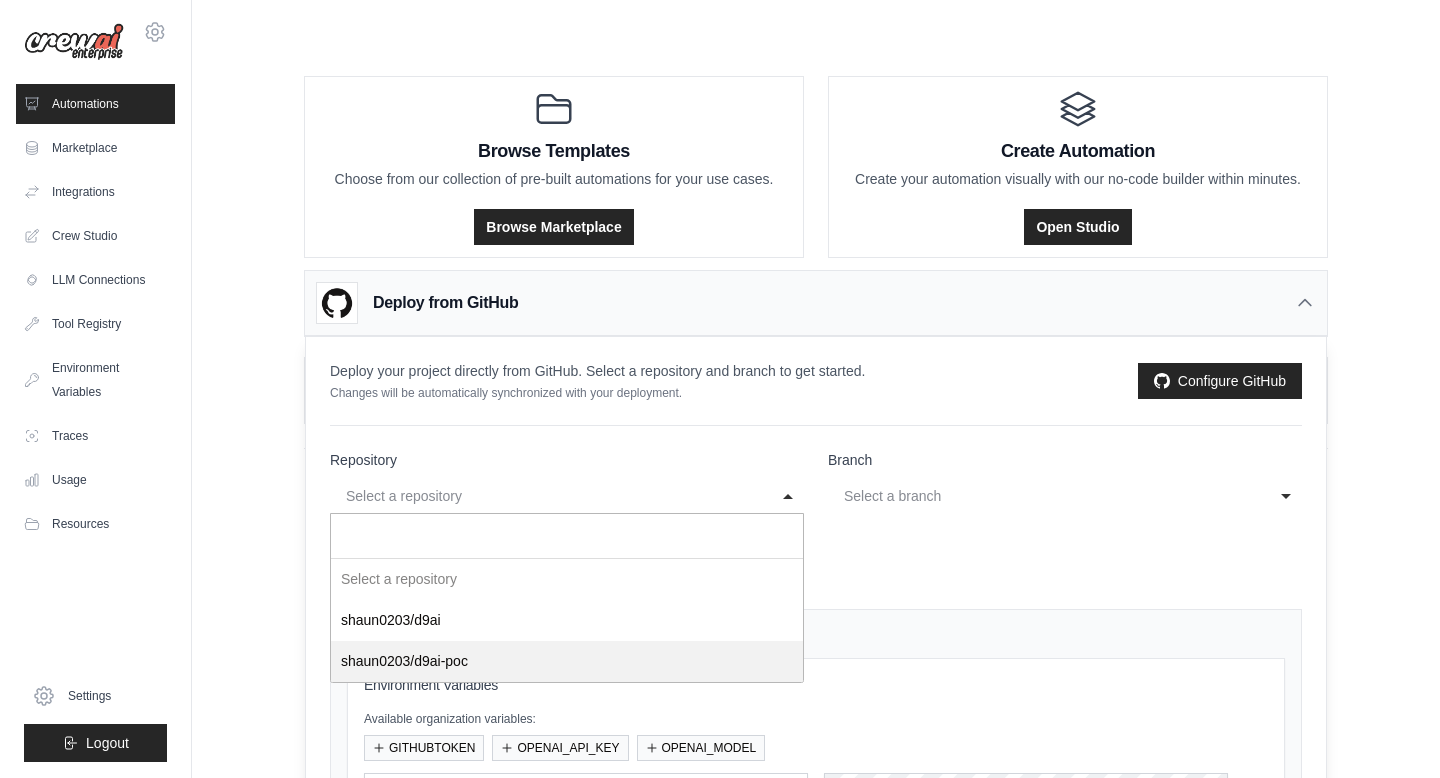 select on "**********" 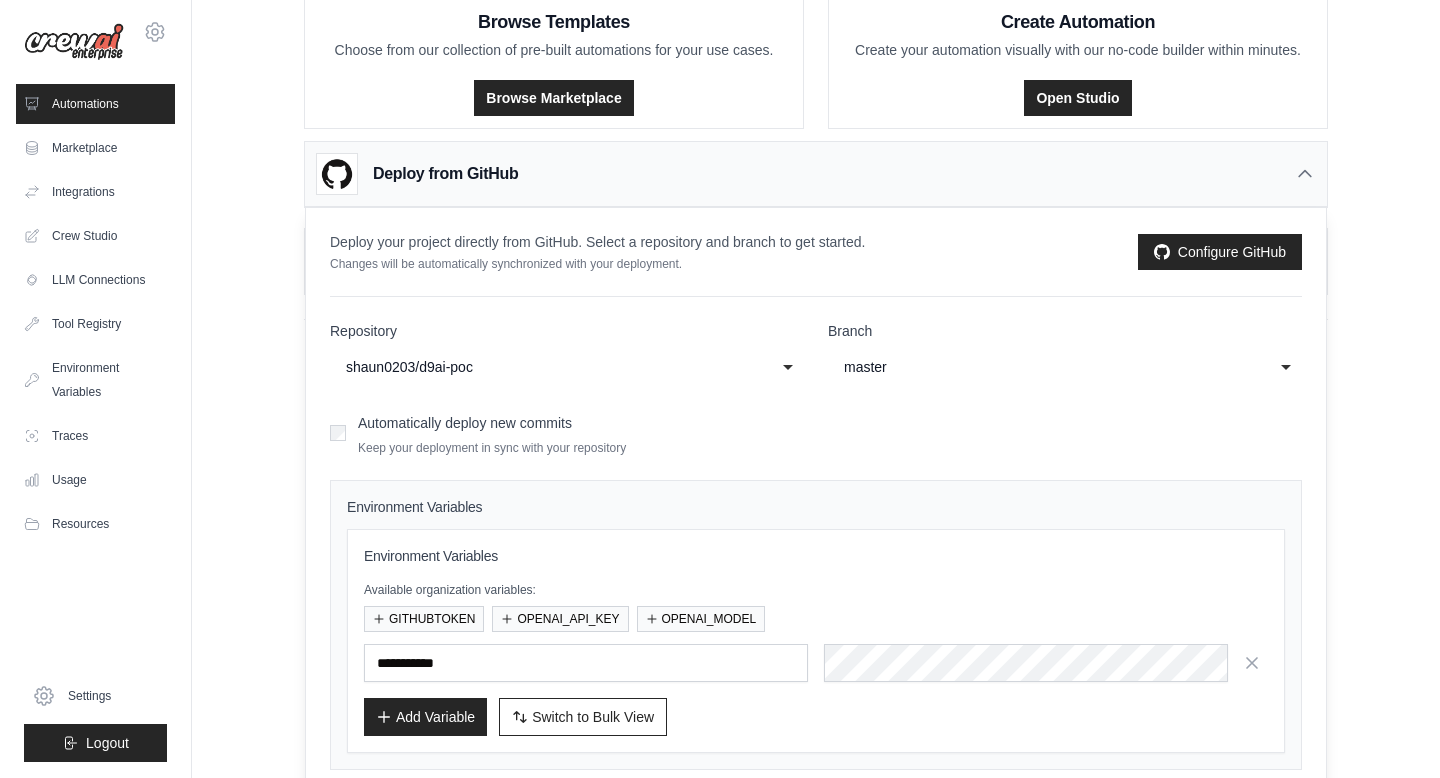 scroll, scrollTop: 182, scrollLeft: 0, axis: vertical 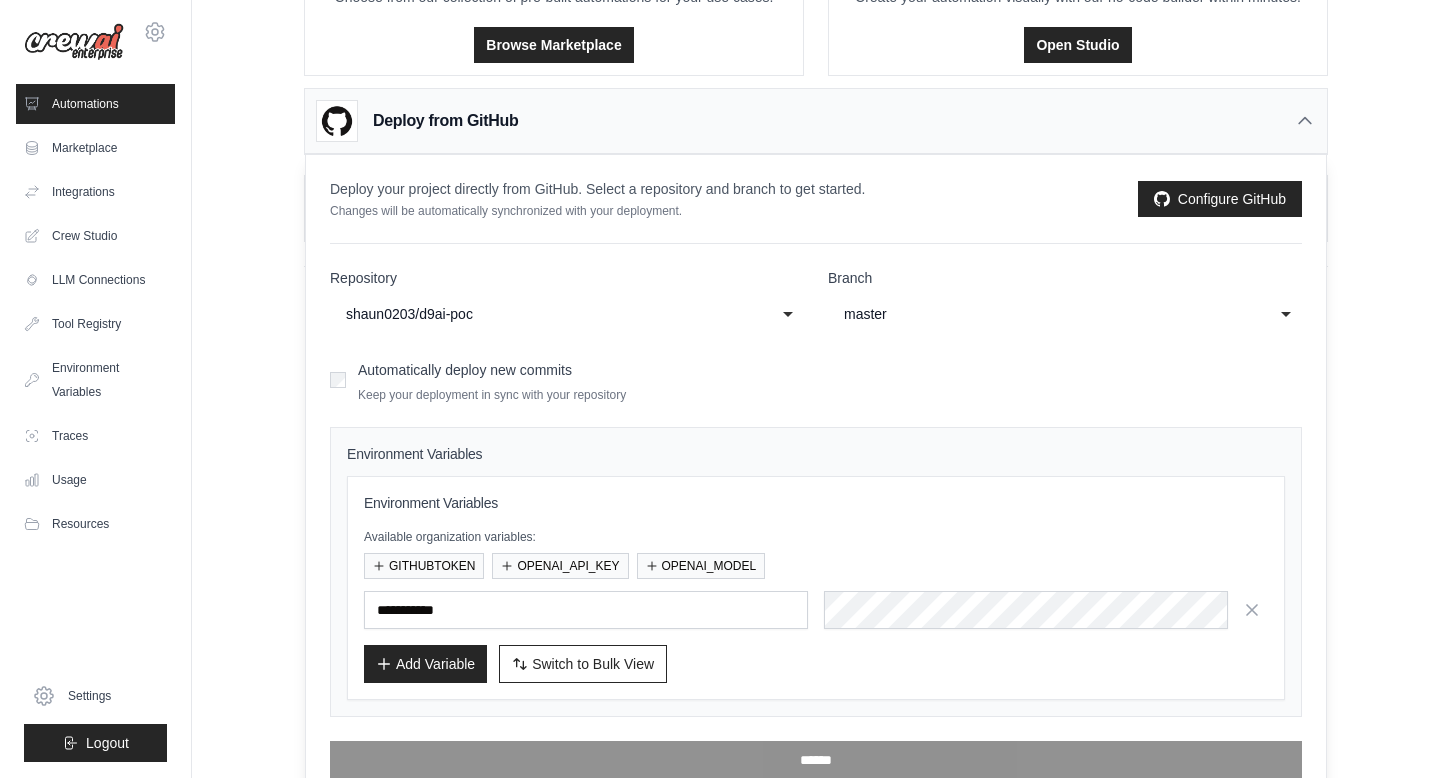 click on "Automatically deploy new commits" at bounding box center [465, 370] 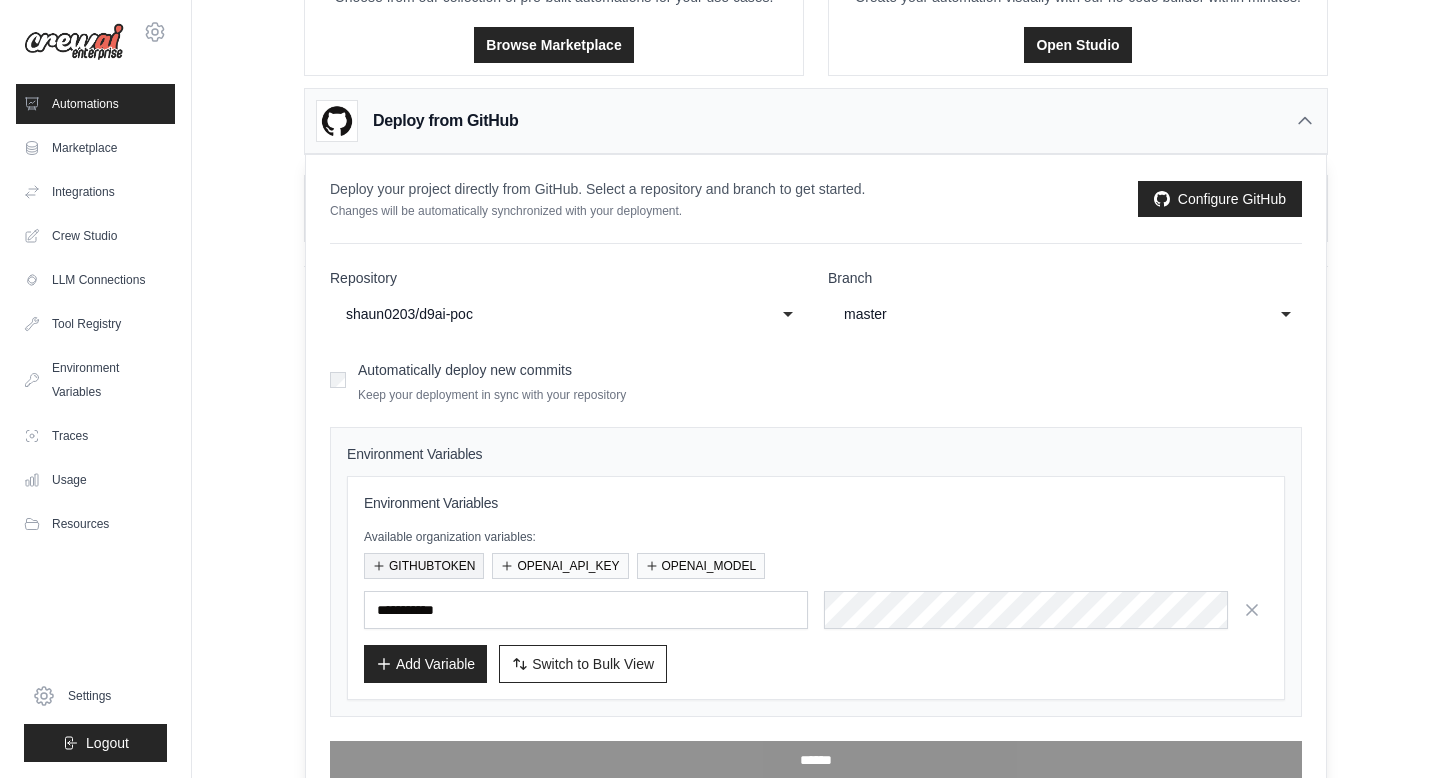 click on "GITHUBTOKEN" at bounding box center [424, 566] 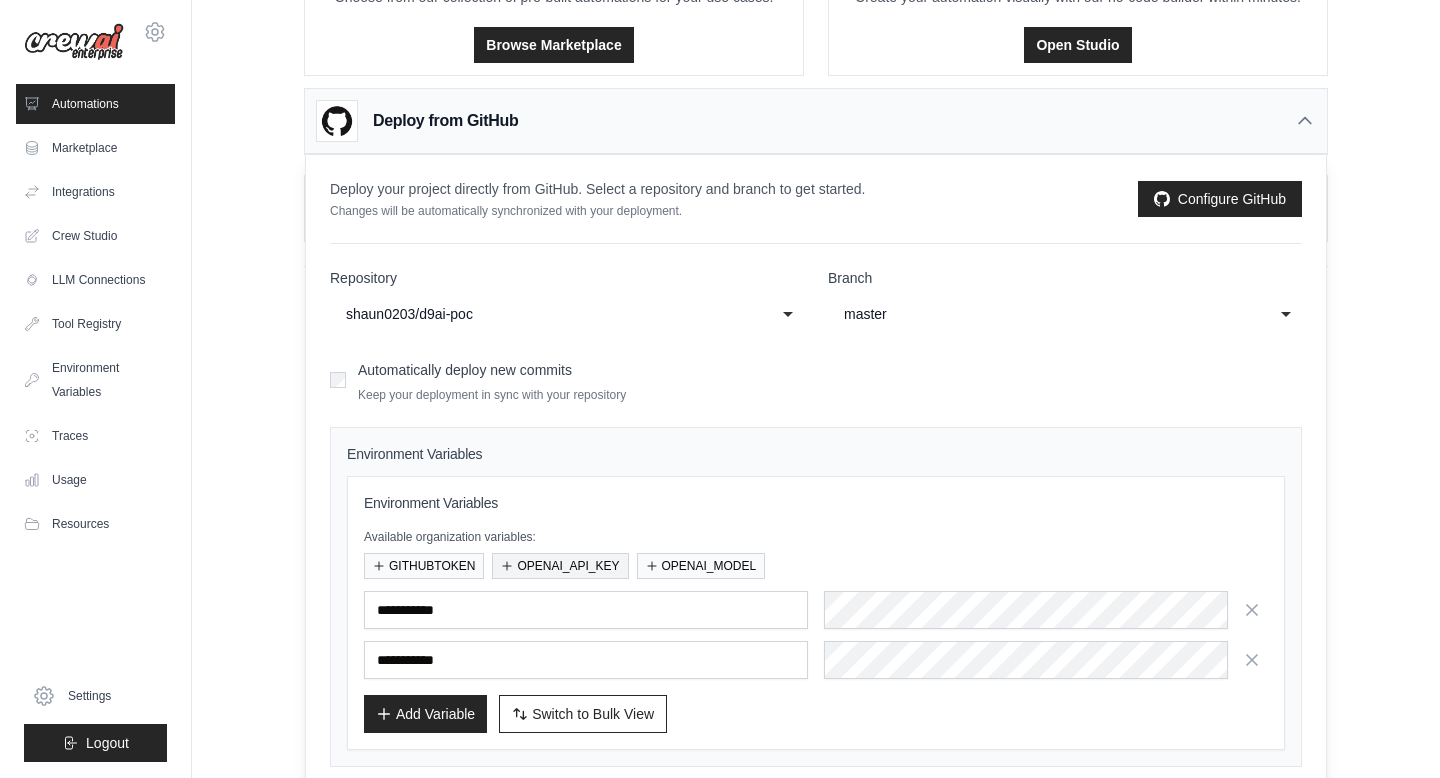 click on "OPENAI_API_KEY" at bounding box center [560, 566] 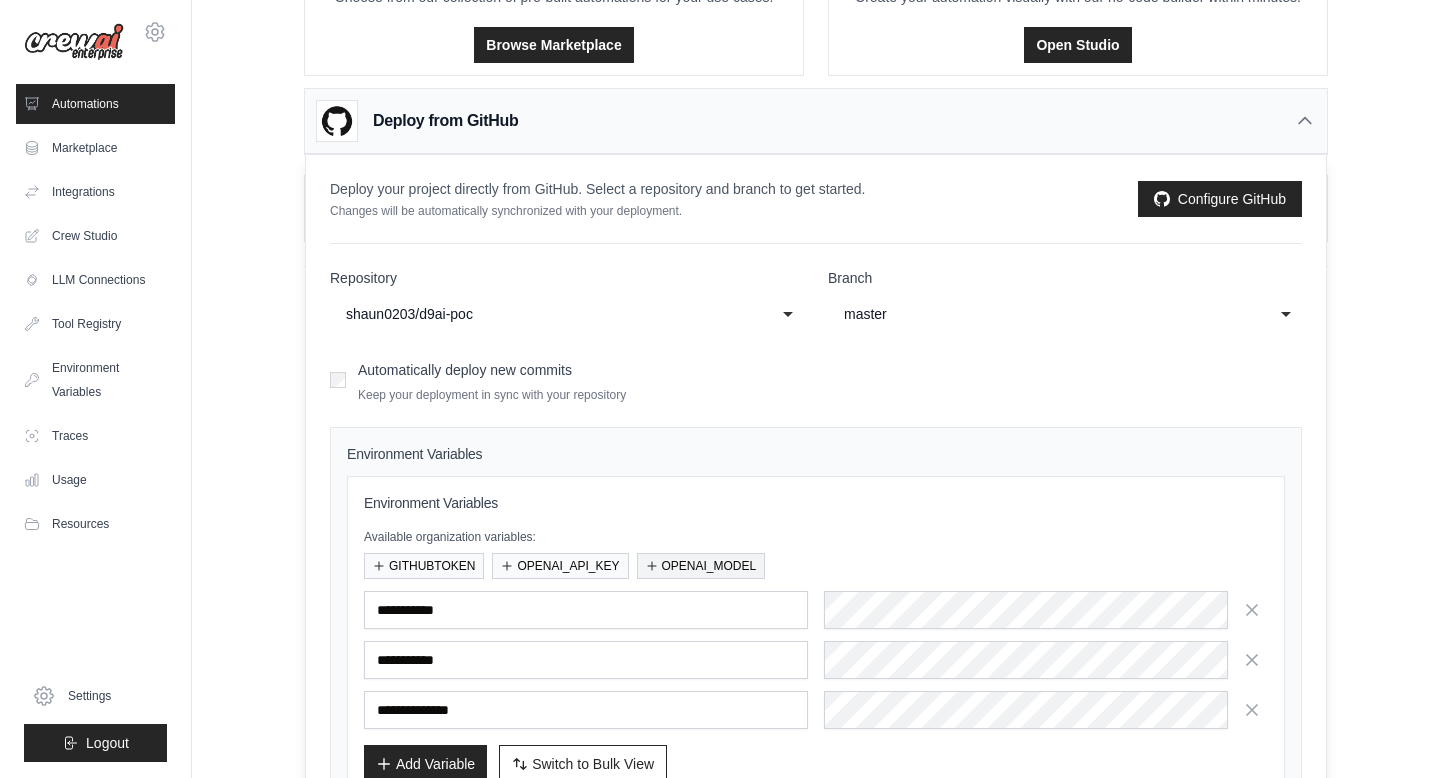 click on "OPENAI_MODEL" at bounding box center [701, 566] 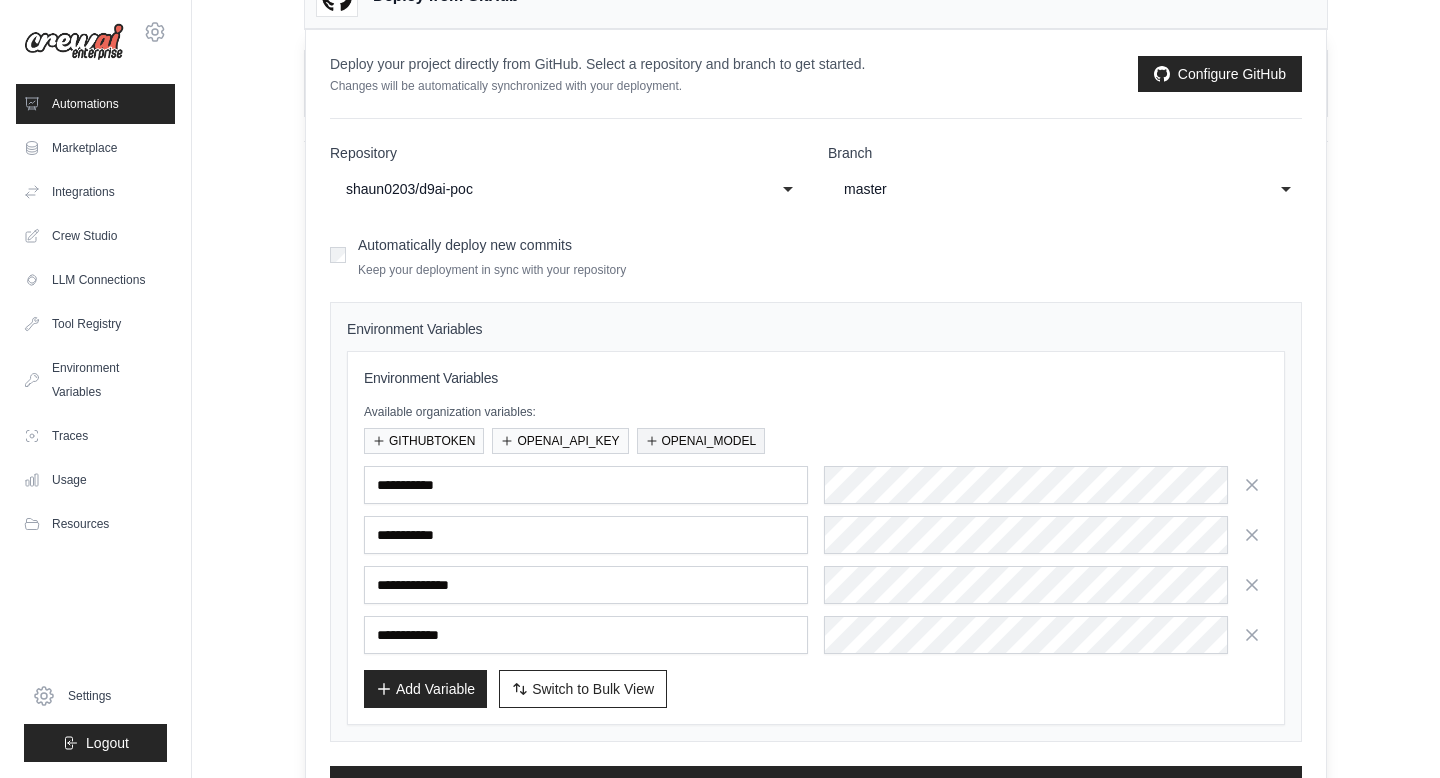 scroll, scrollTop: 358, scrollLeft: 0, axis: vertical 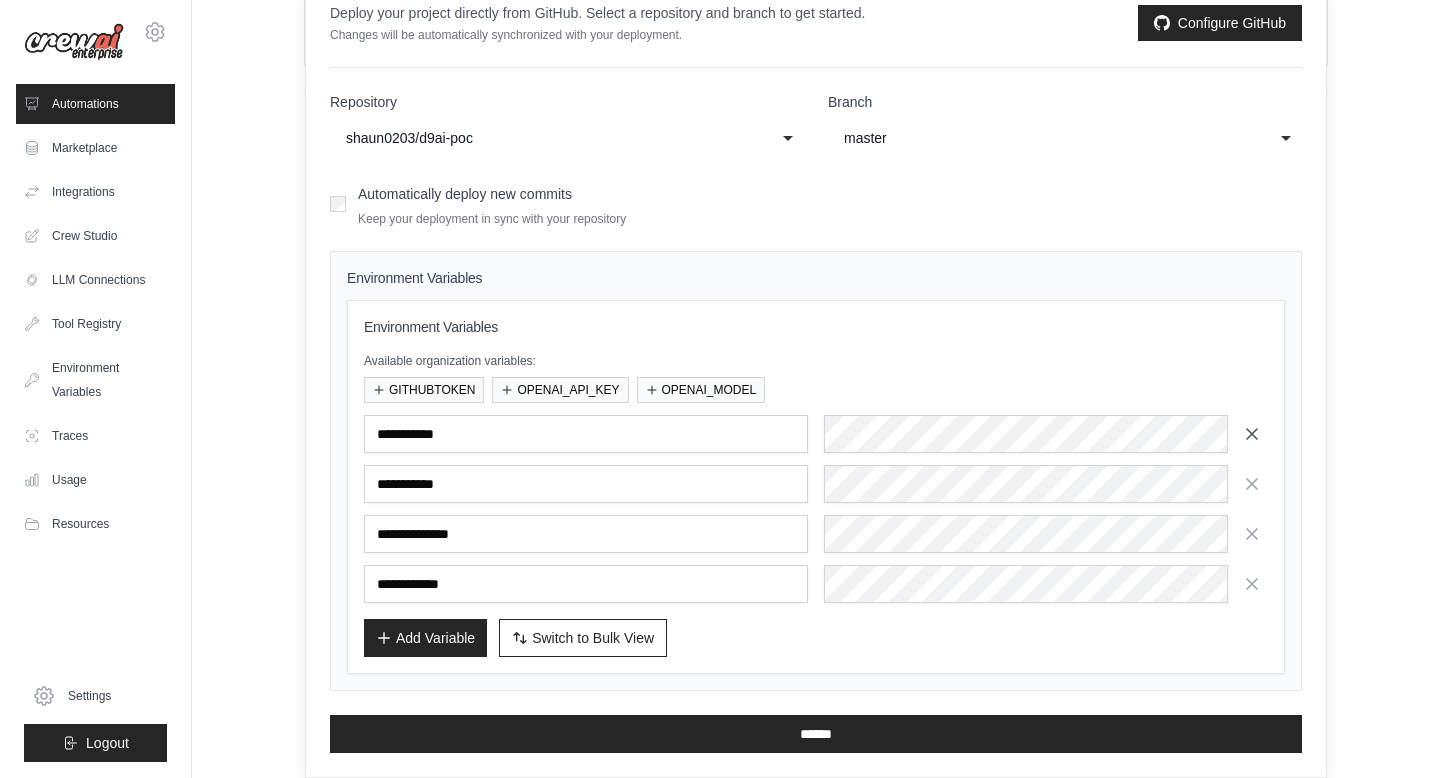 click 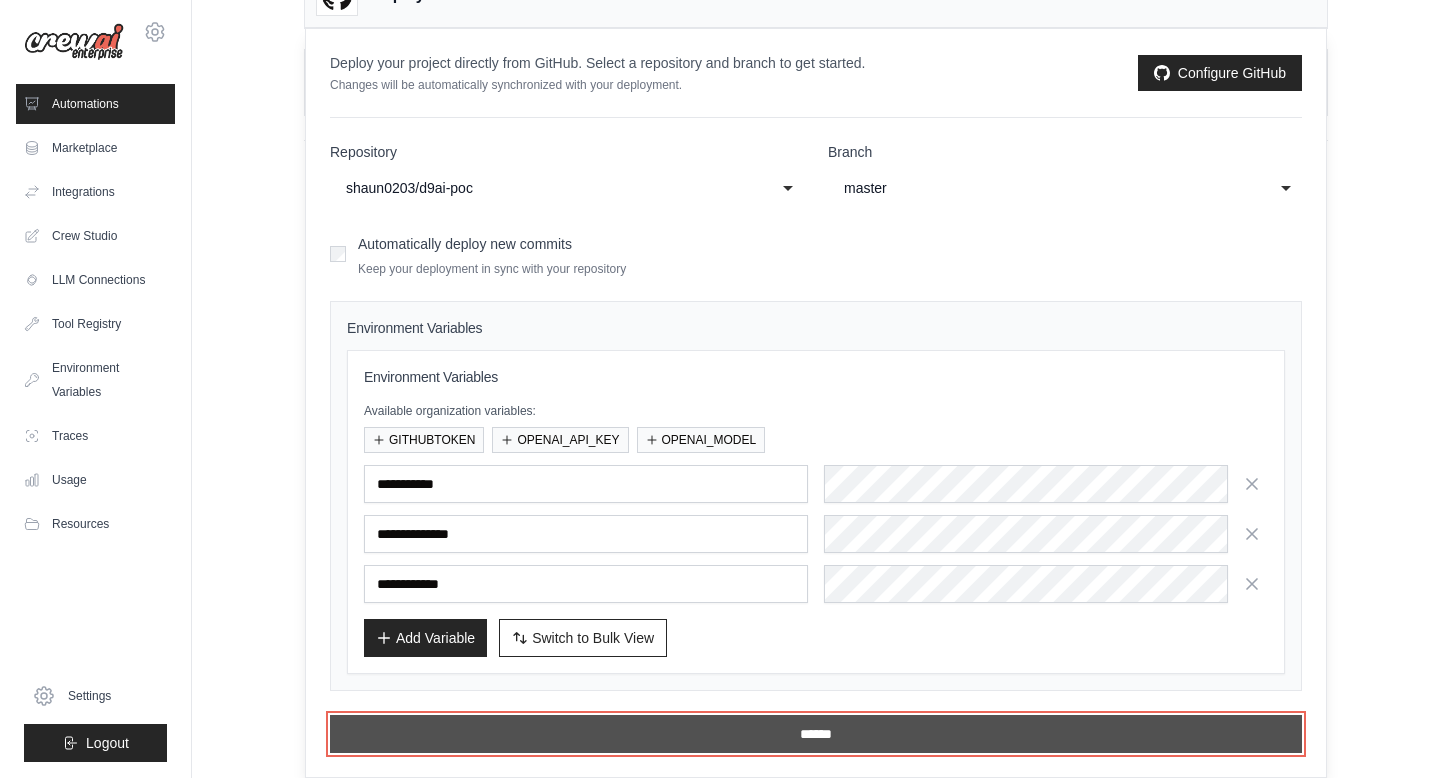 click on "******" at bounding box center [816, 734] 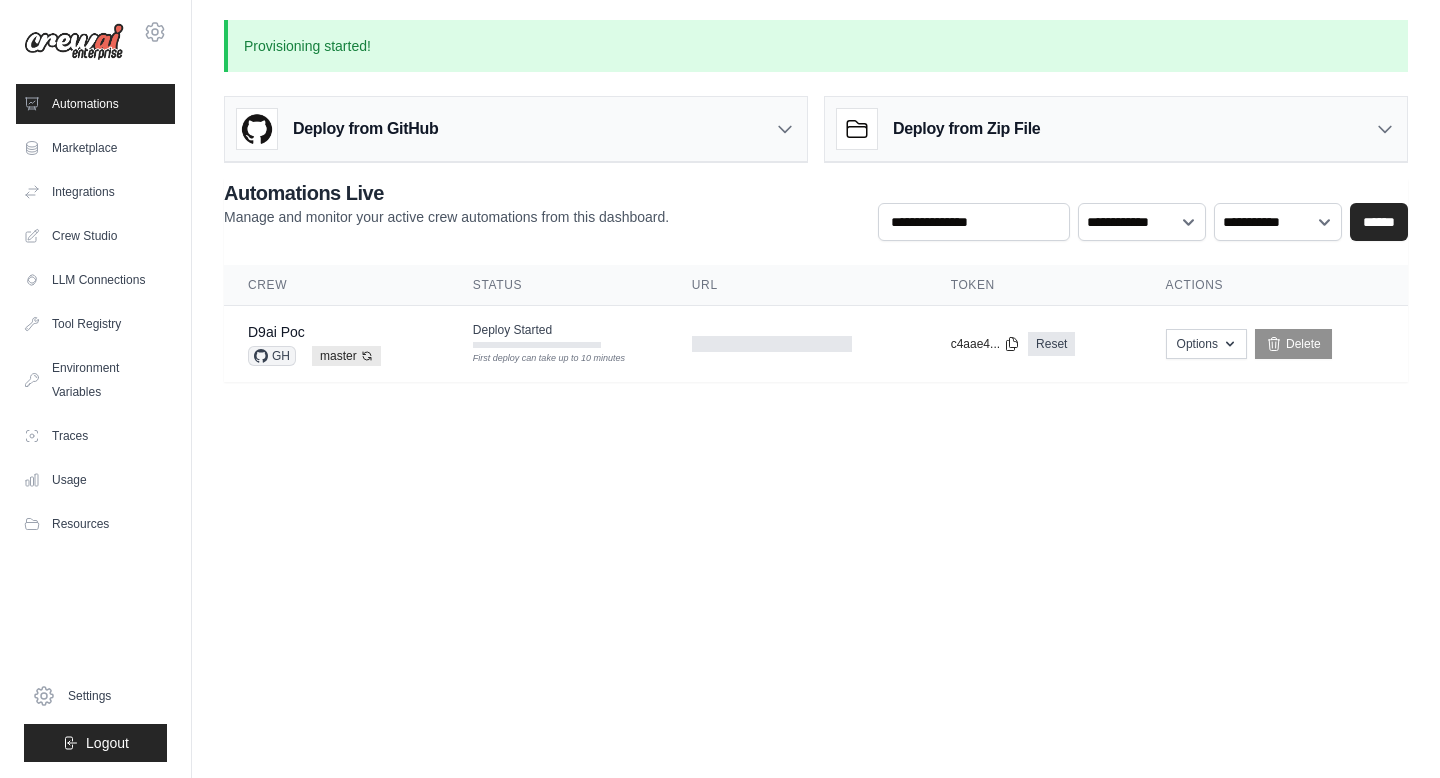 scroll, scrollTop: 0, scrollLeft: 0, axis: both 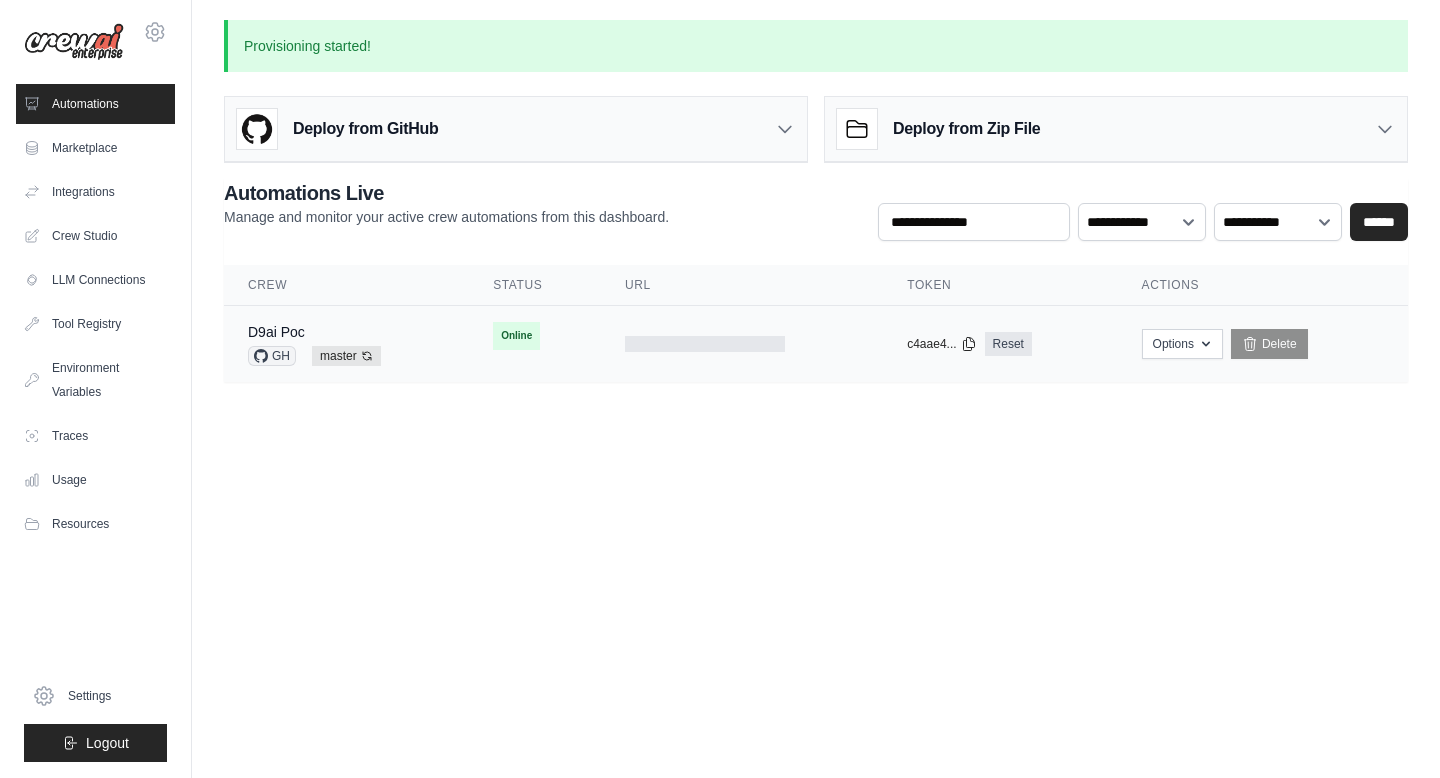 click on "Online
First deploy can take up to 10 minutes" at bounding box center (535, 336) 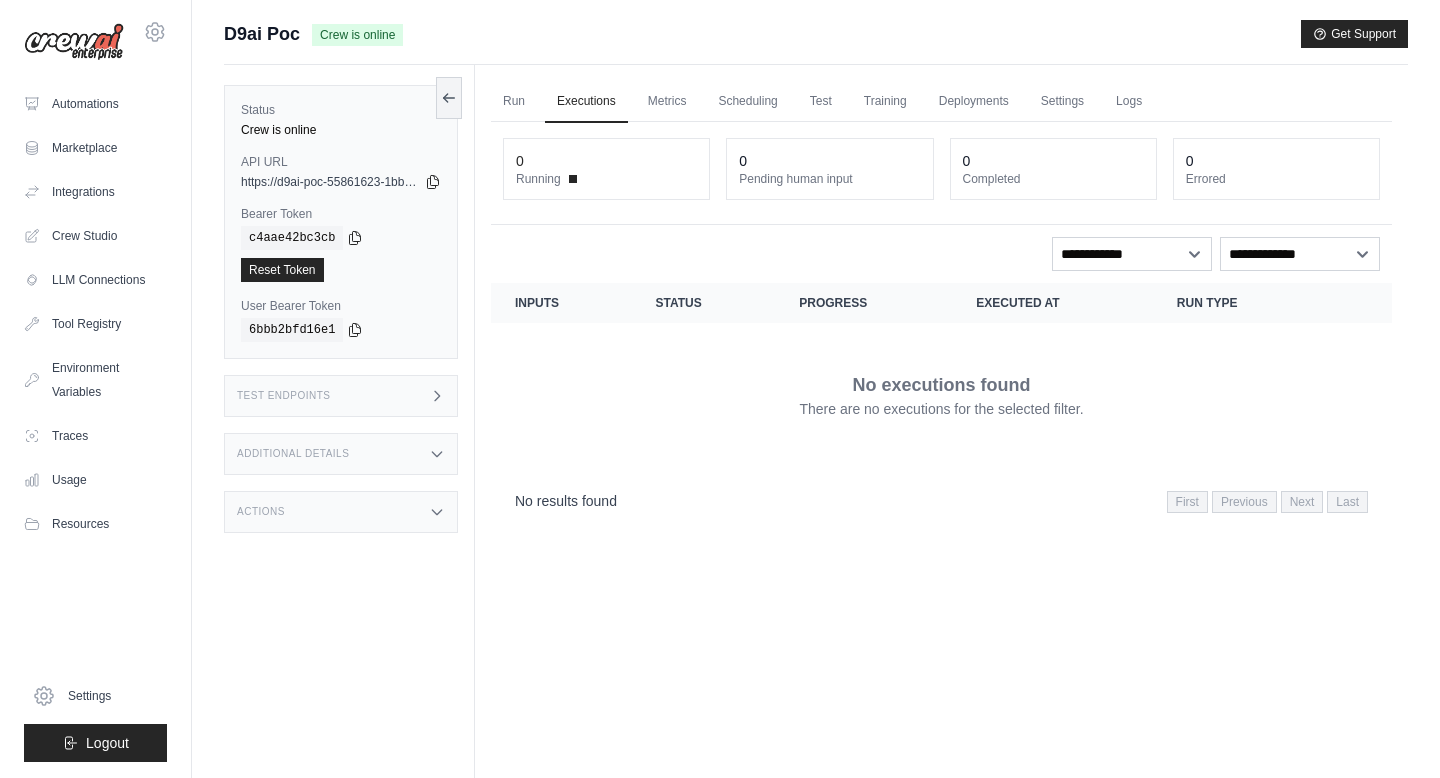 scroll, scrollTop: 0, scrollLeft: 0, axis: both 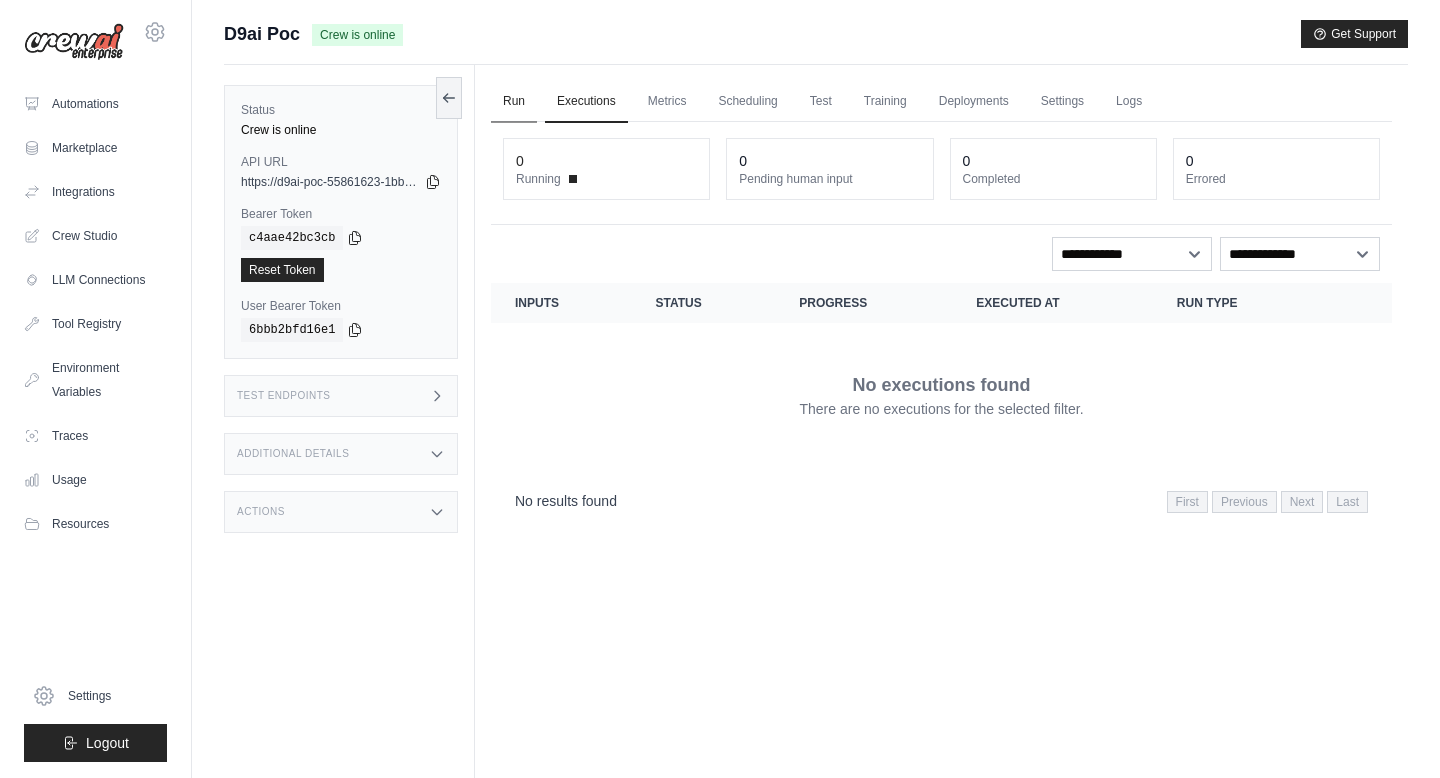 click on "Run" at bounding box center [514, 102] 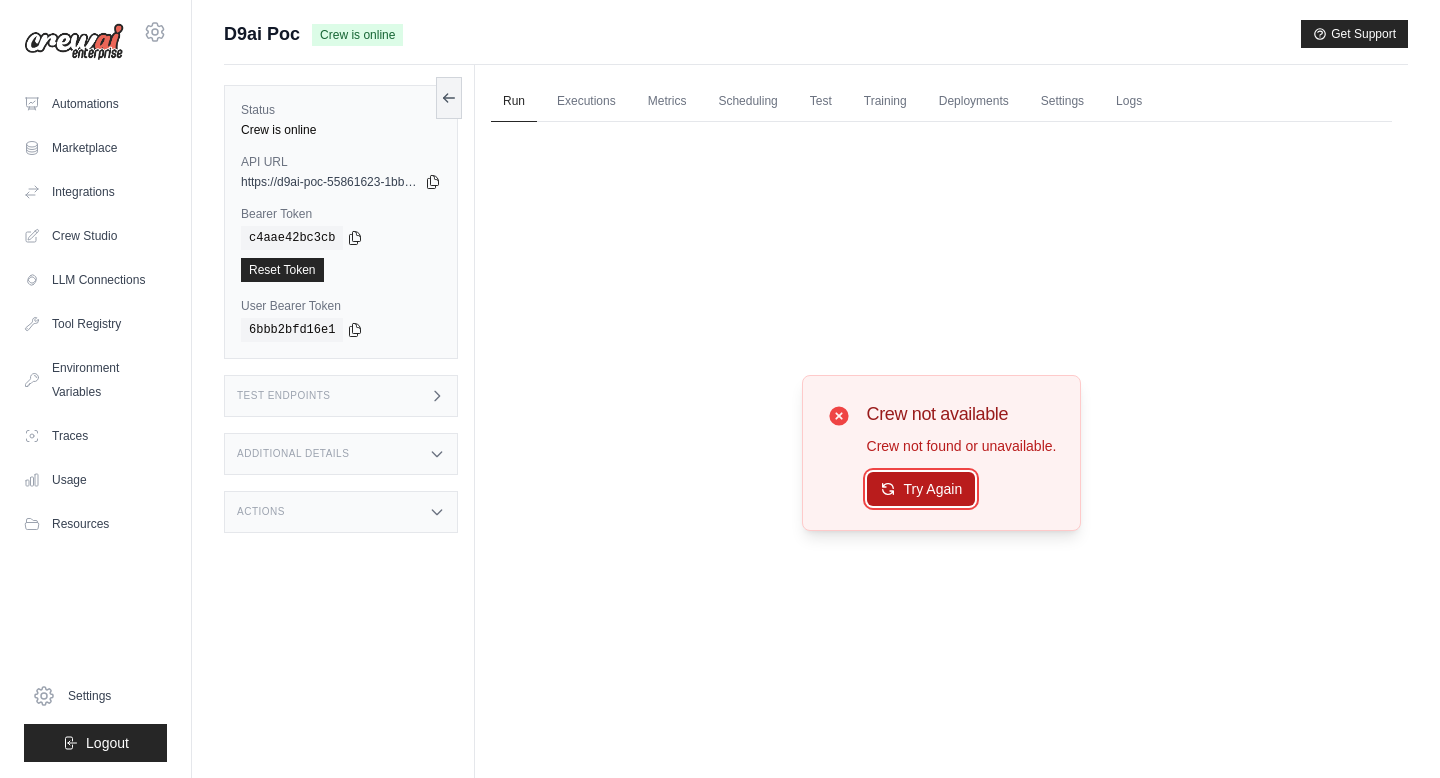 click 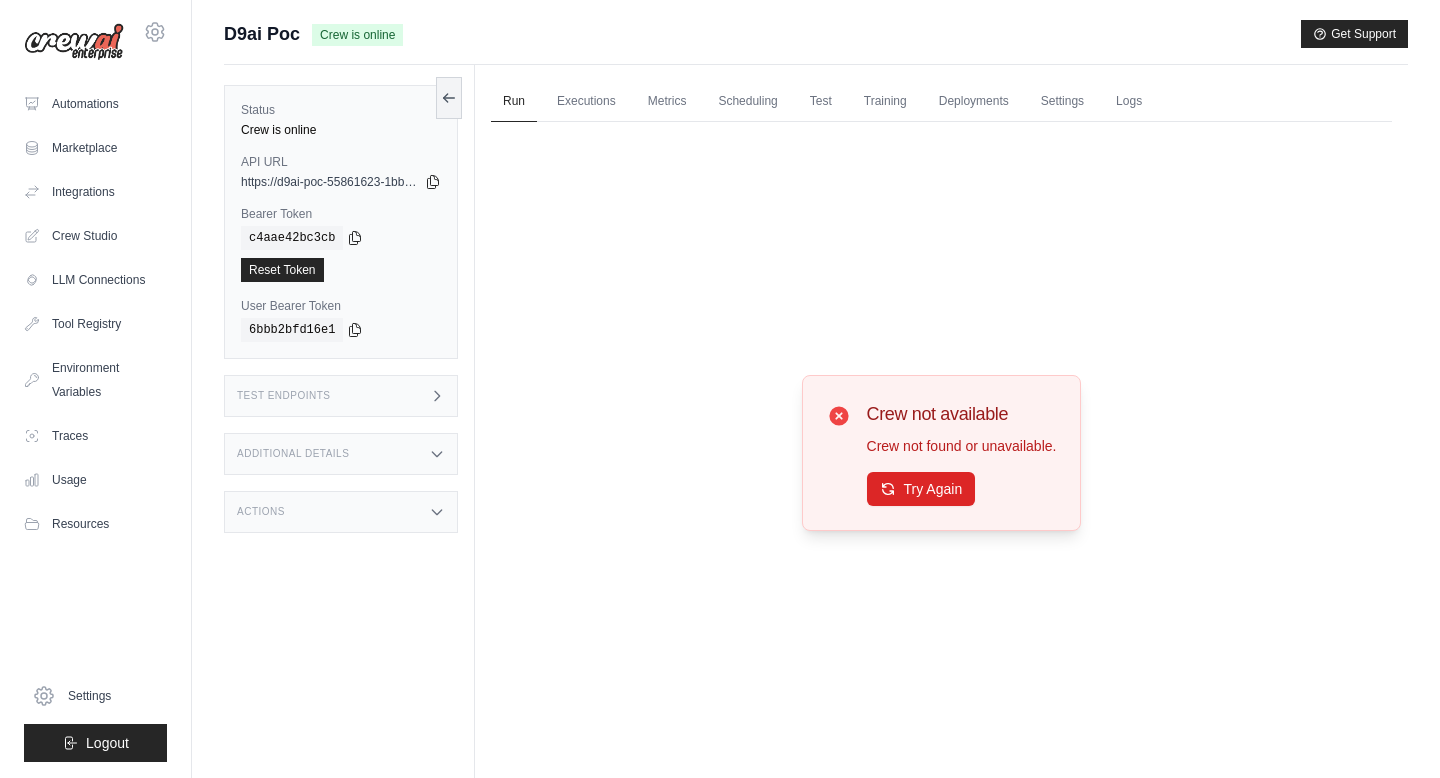 click on "Crew not available Crew not found or unavailable. Try Again" at bounding box center [941, 452] 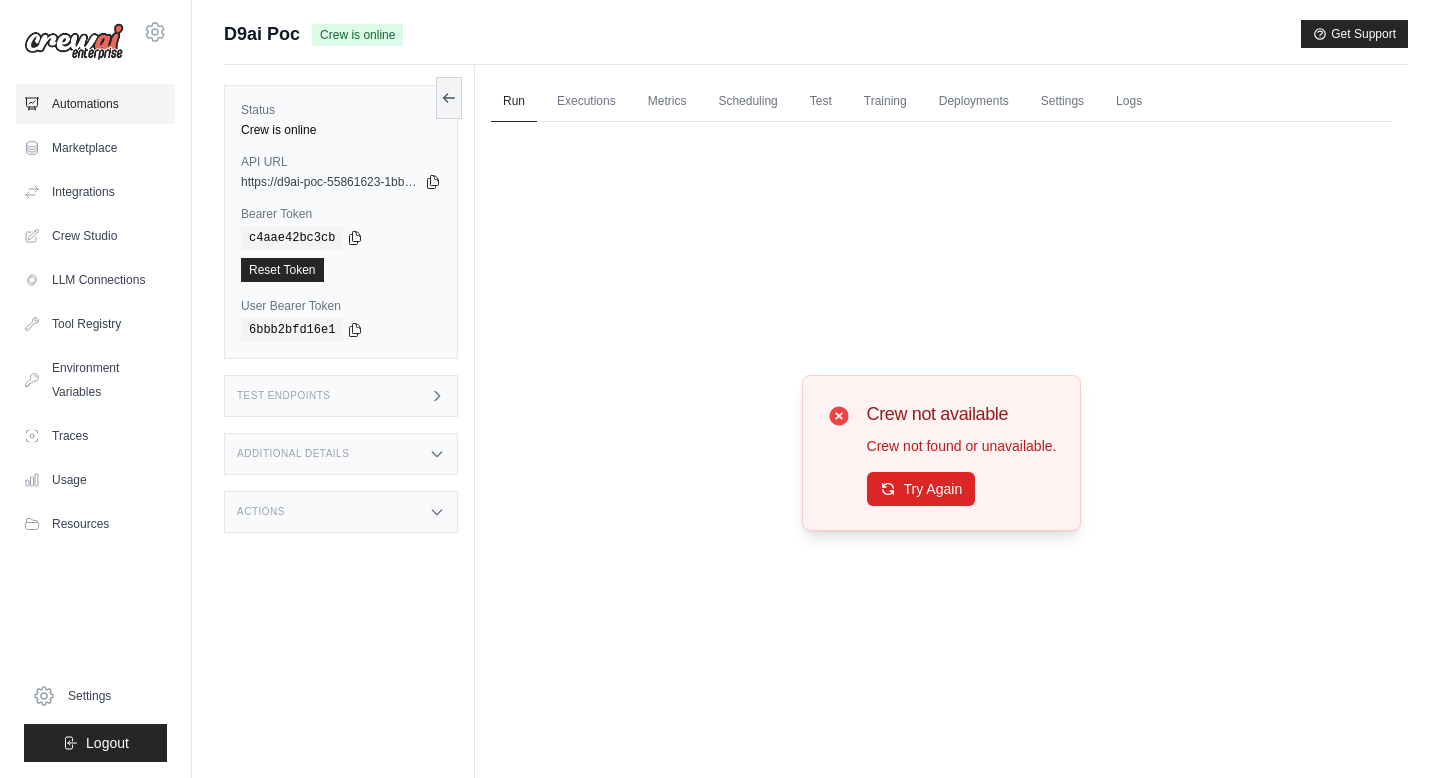 click on "Automations" at bounding box center [95, 104] 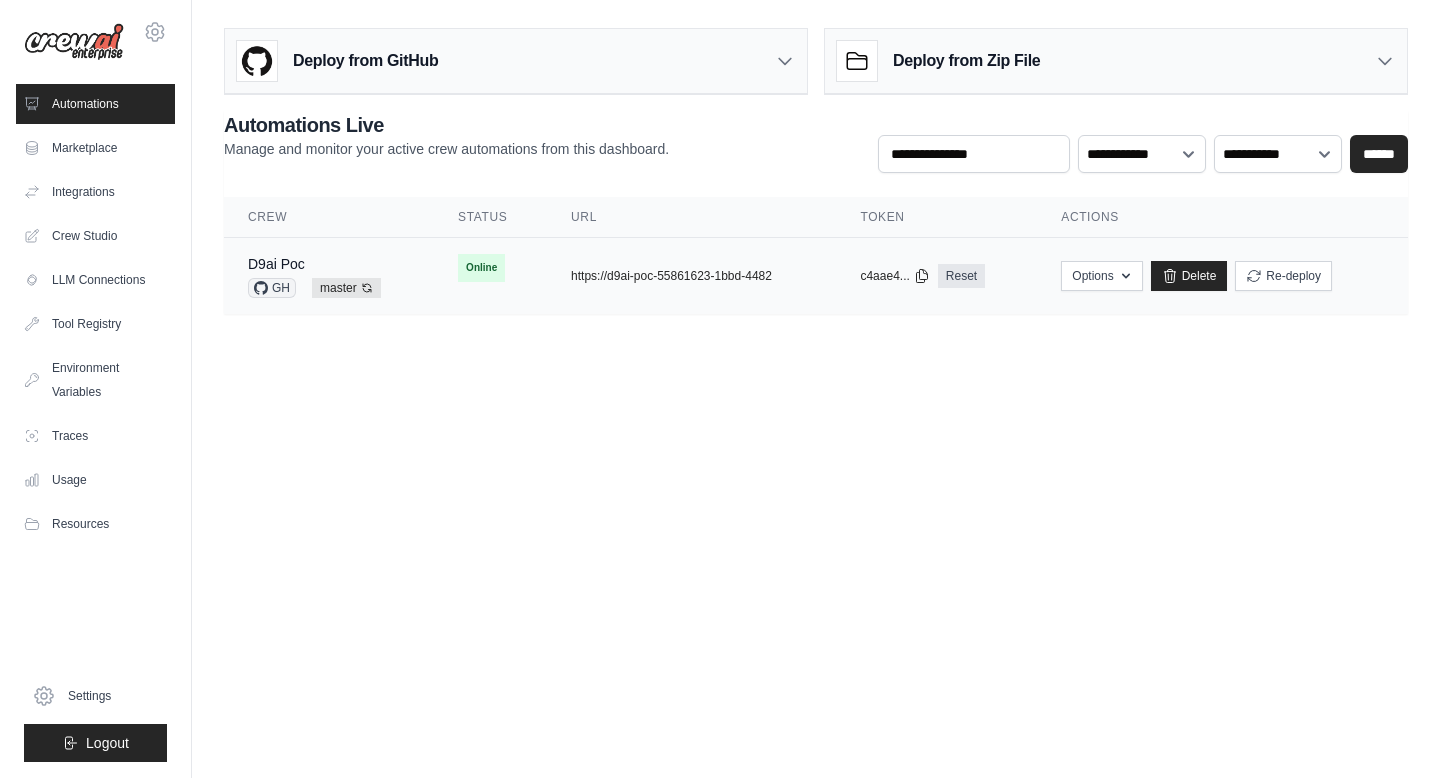 click on "D9ai Poc
GH
master
Auto-deploy enabled" at bounding box center [329, 276] 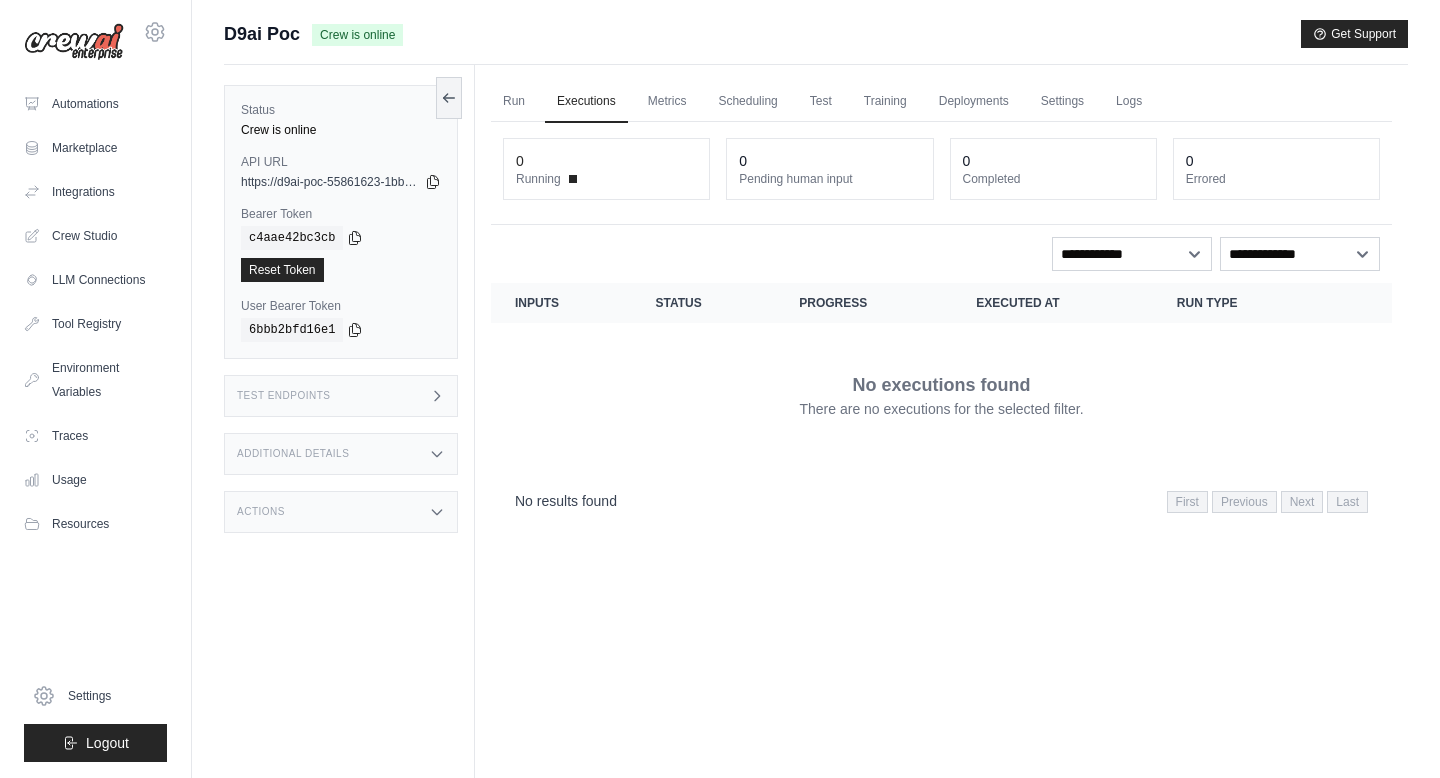 scroll, scrollTop: 0, scrollLeft: 0, axis: both 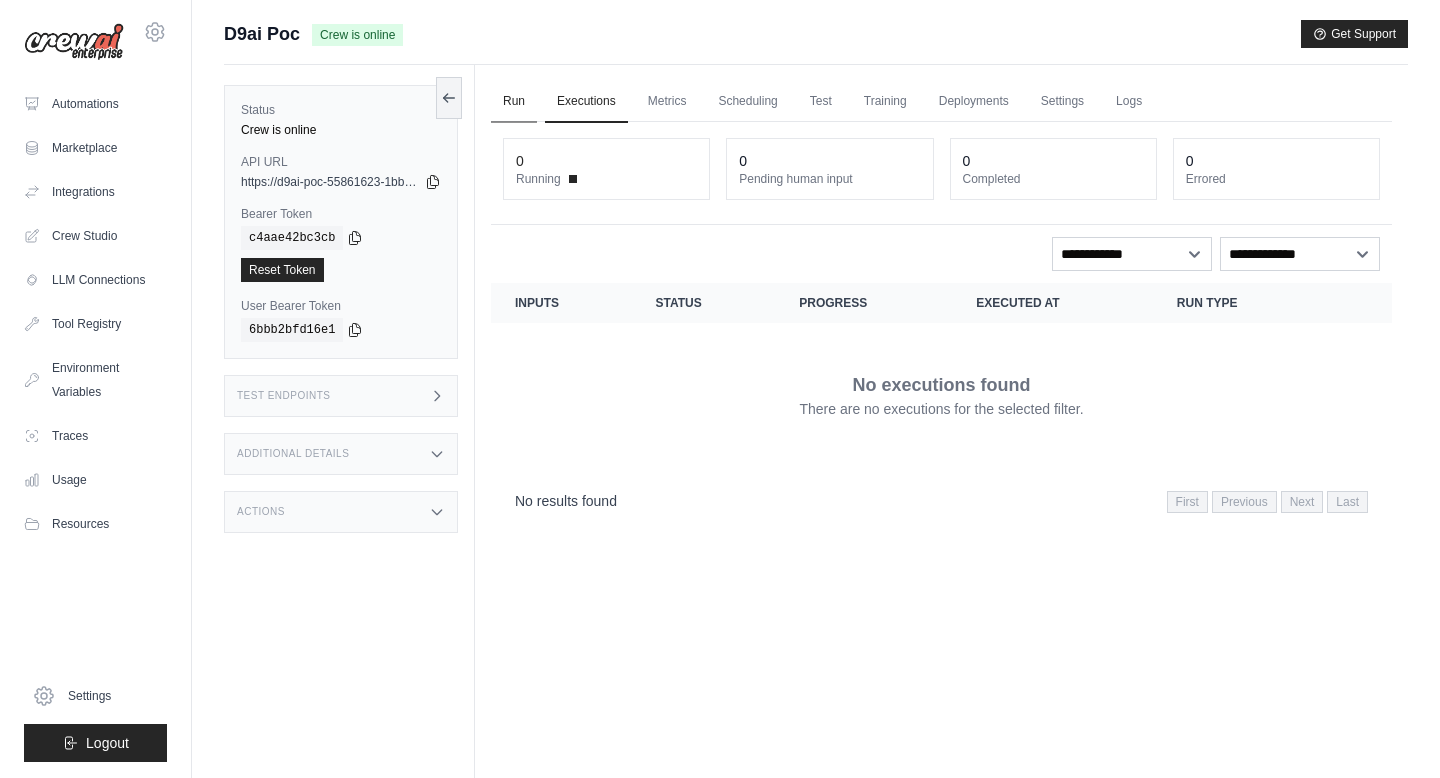 click on "Run" at bounding box center (514, 102) 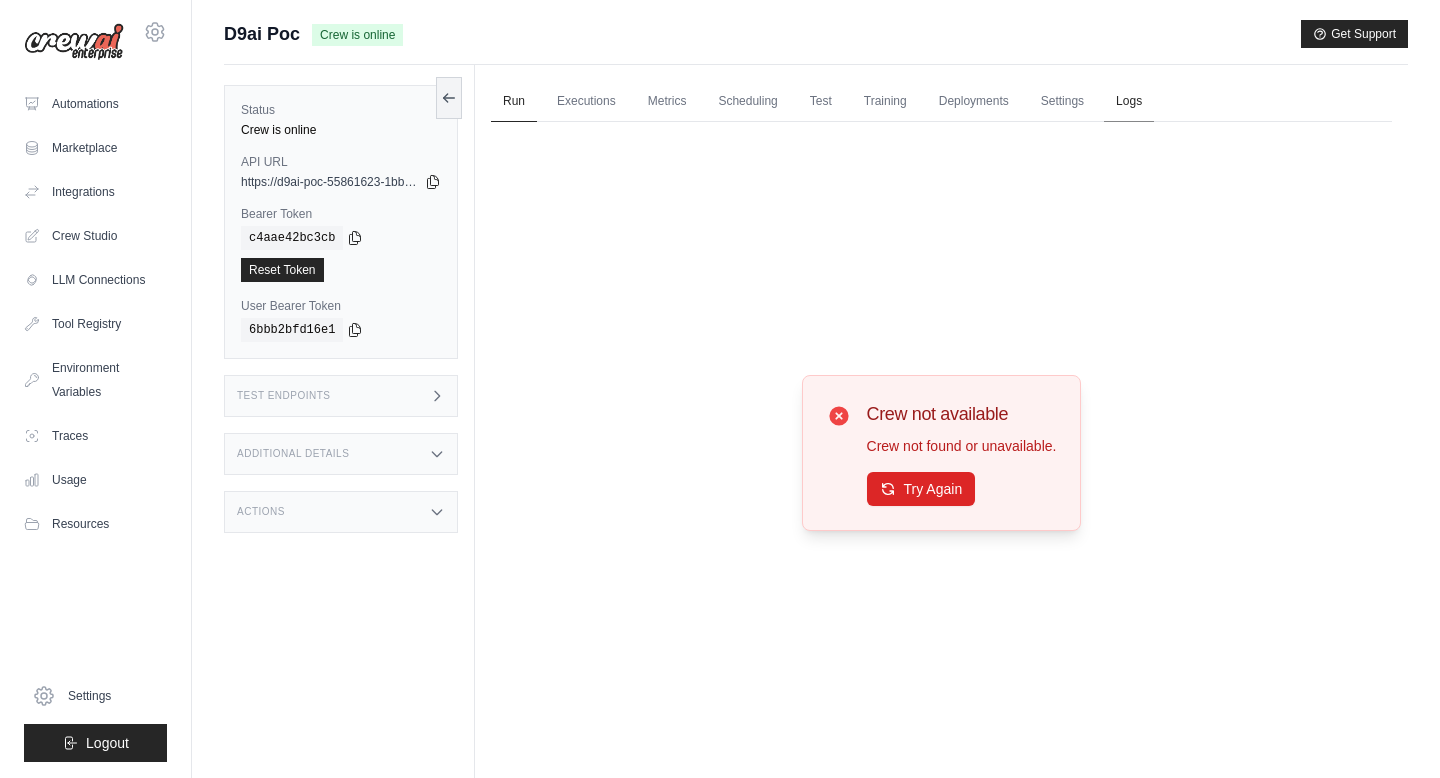 click on "Logs" at bounding box center [1129, 102] 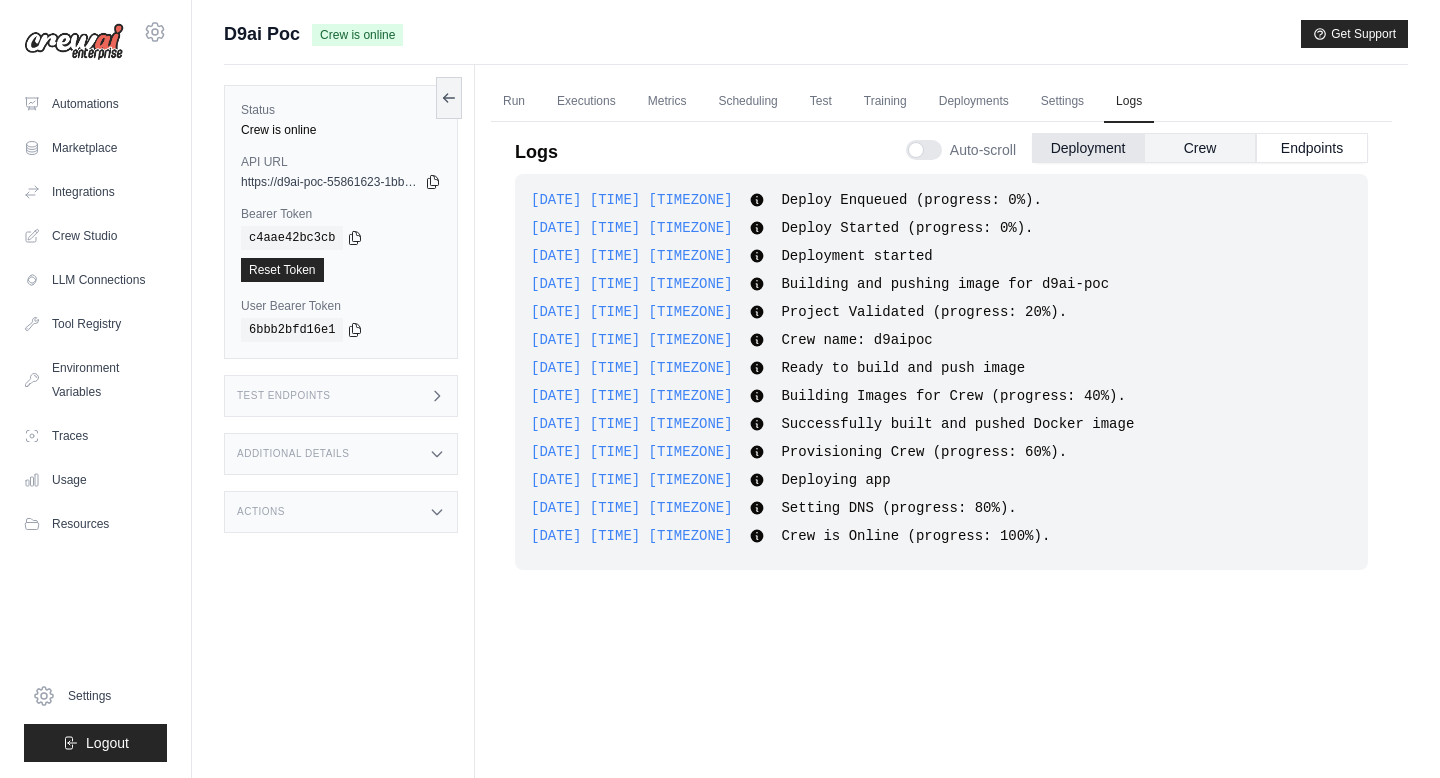 click on "Crew" at bounding box center [1200, 148] 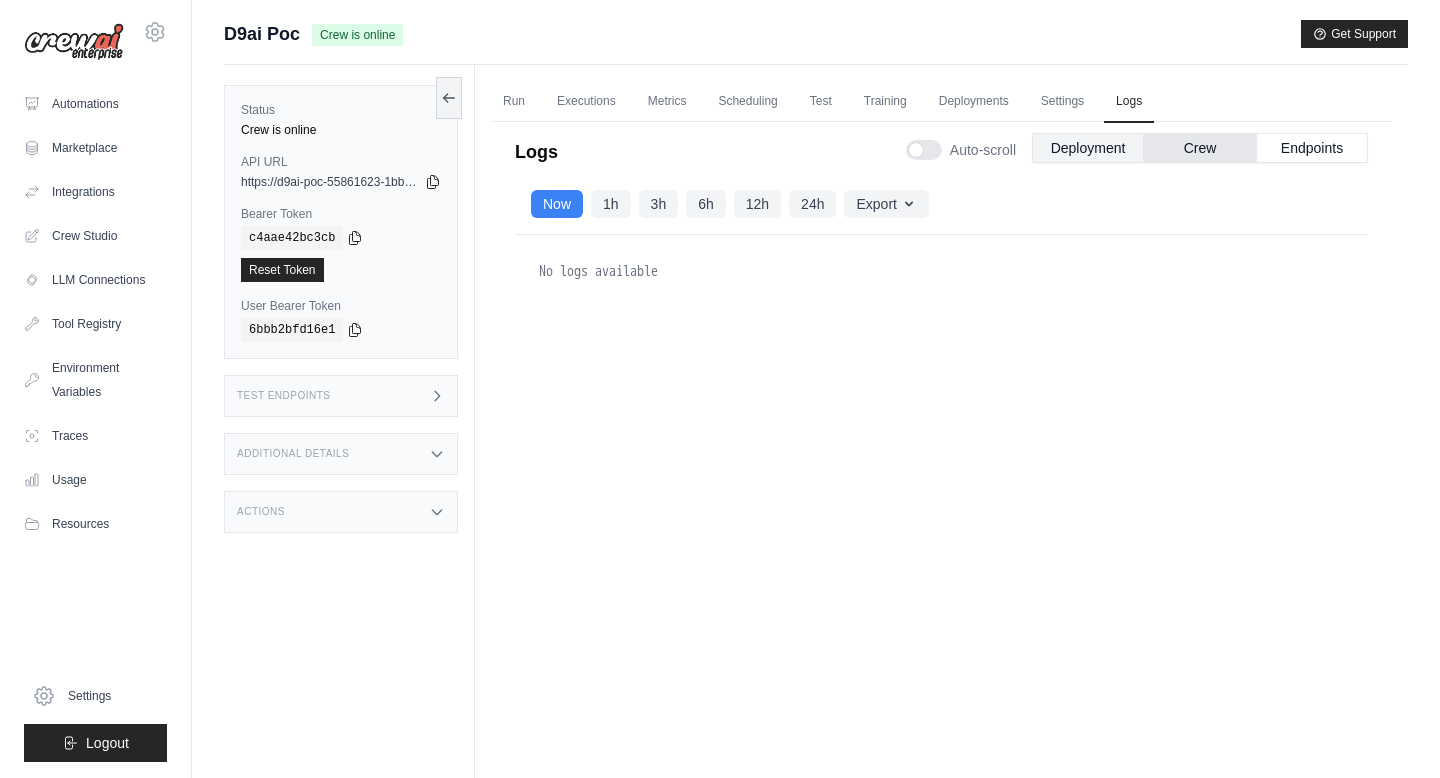 click on "Deployment" at bounding box center [1088, 148] 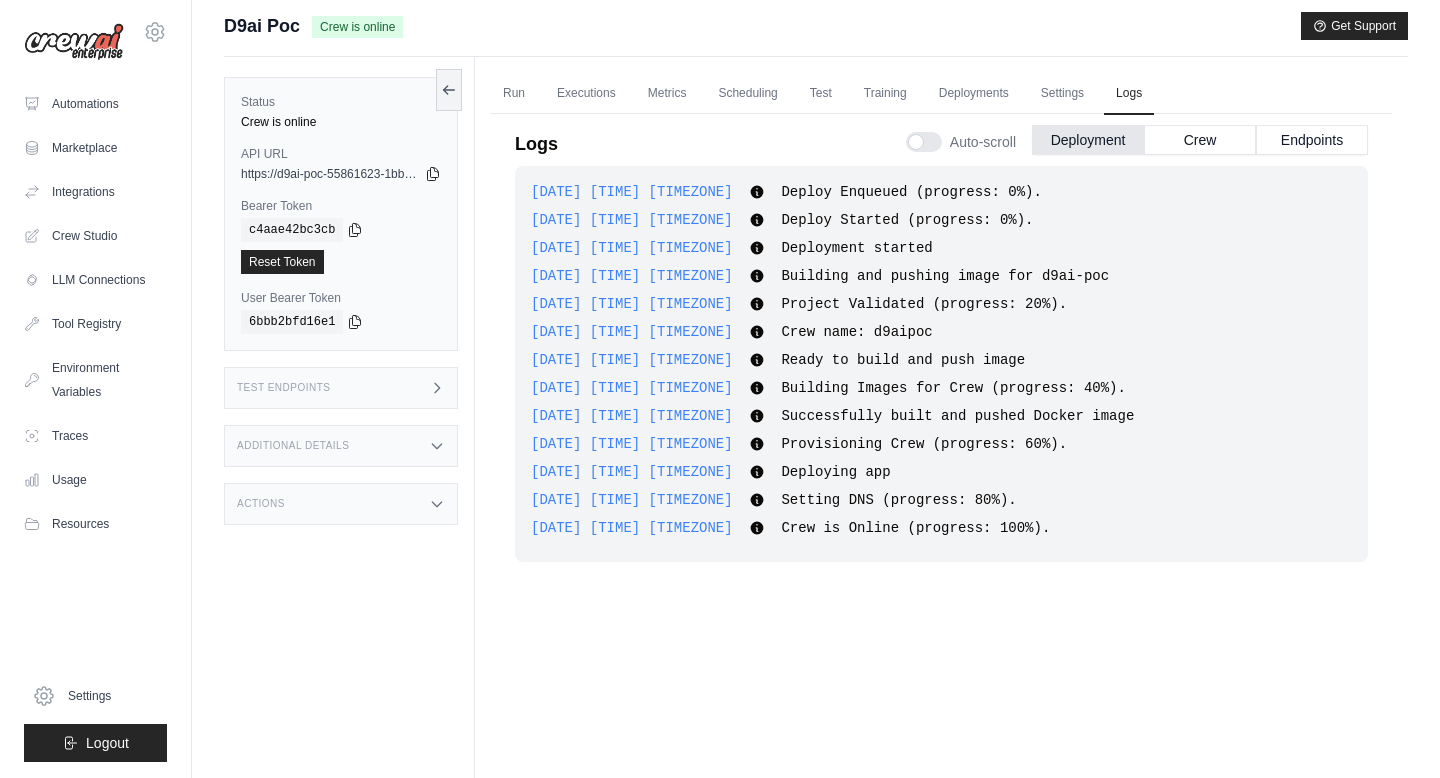 scroll, scrollTop: 0, scrollLeft: 0, axis: both 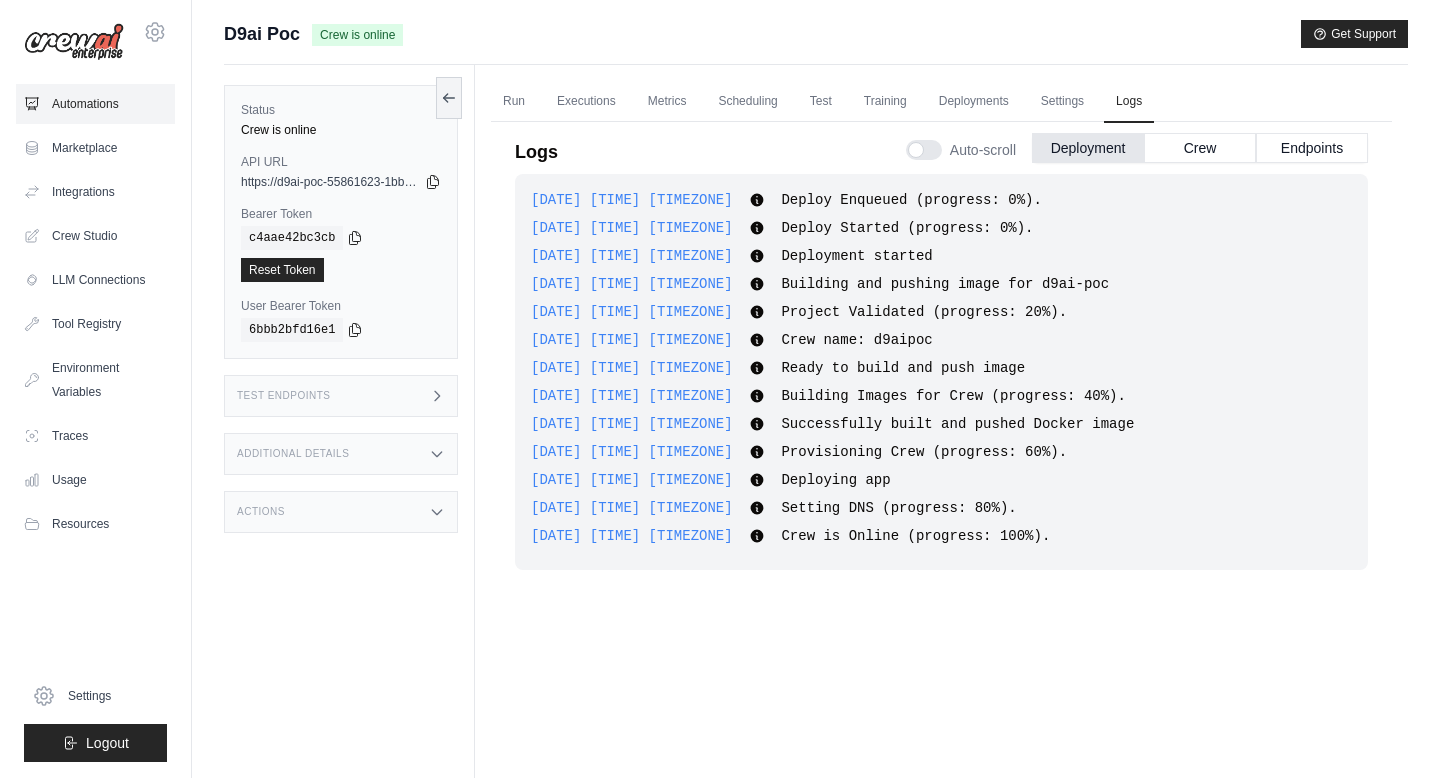 click on "Automations" at bounding box center [95, 104] 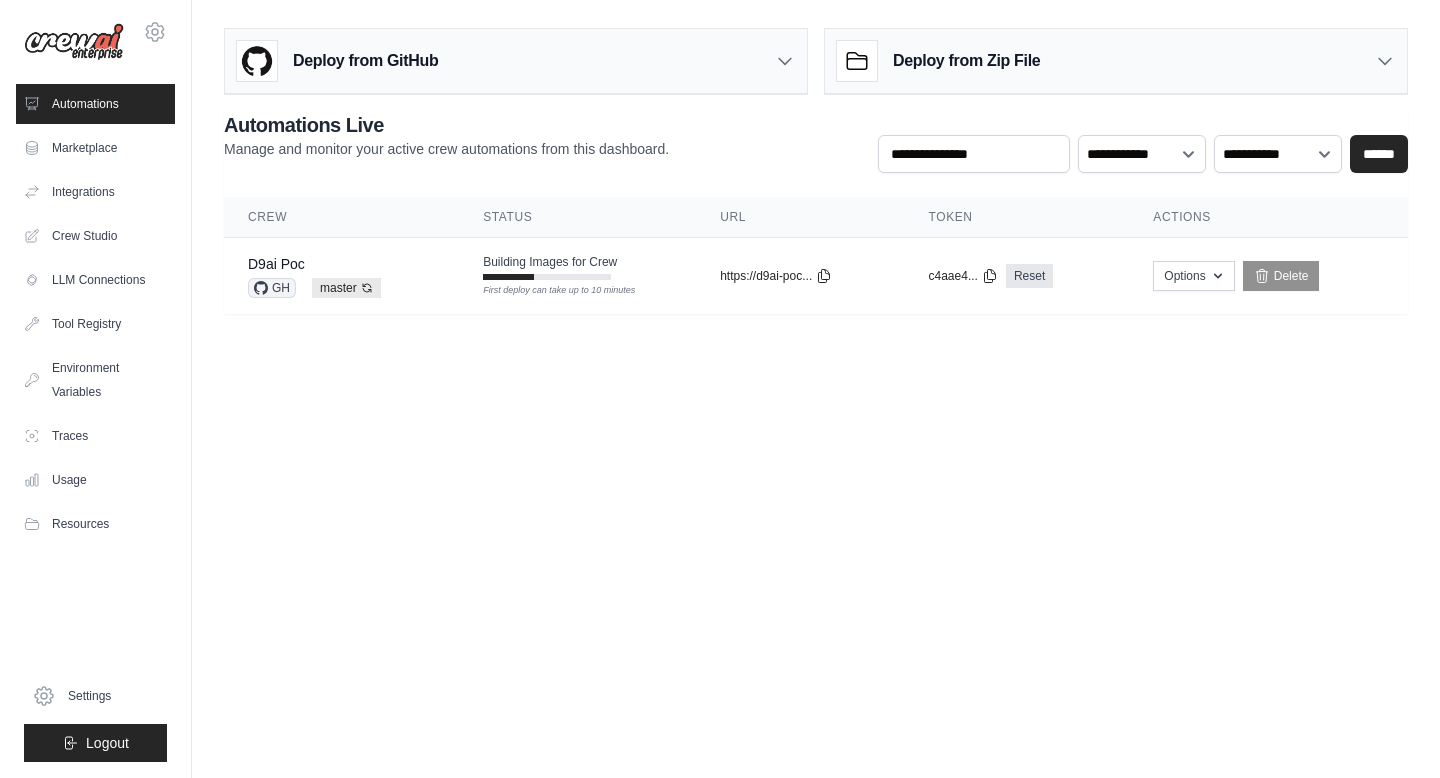 click on "Automations" at bounding box center (95, 104) 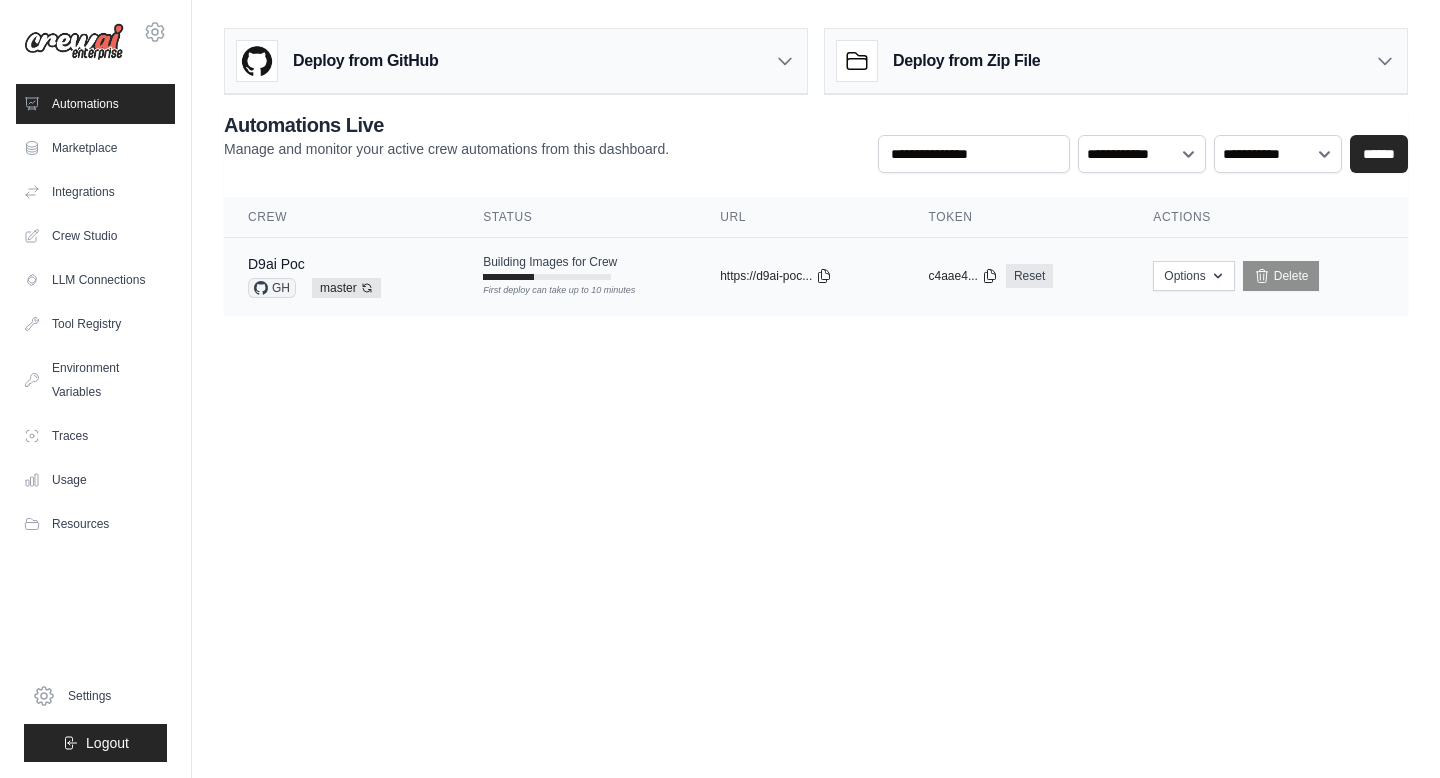 click on "D9ai Poc
GH
master
Auto-deploy enabled" at bounding box center (341, 276) 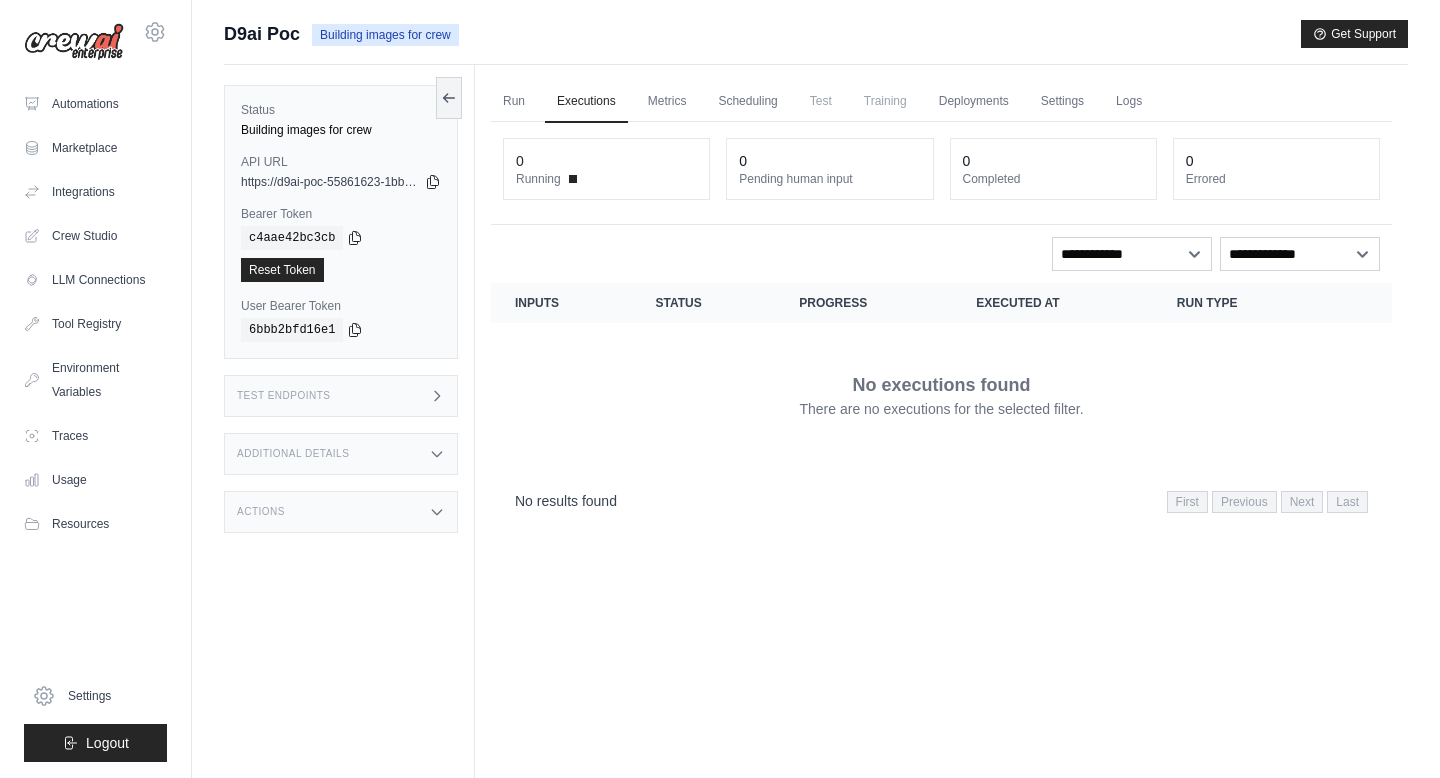 scroll, scrollTop: 0, scrollLeft: 0, axis: both 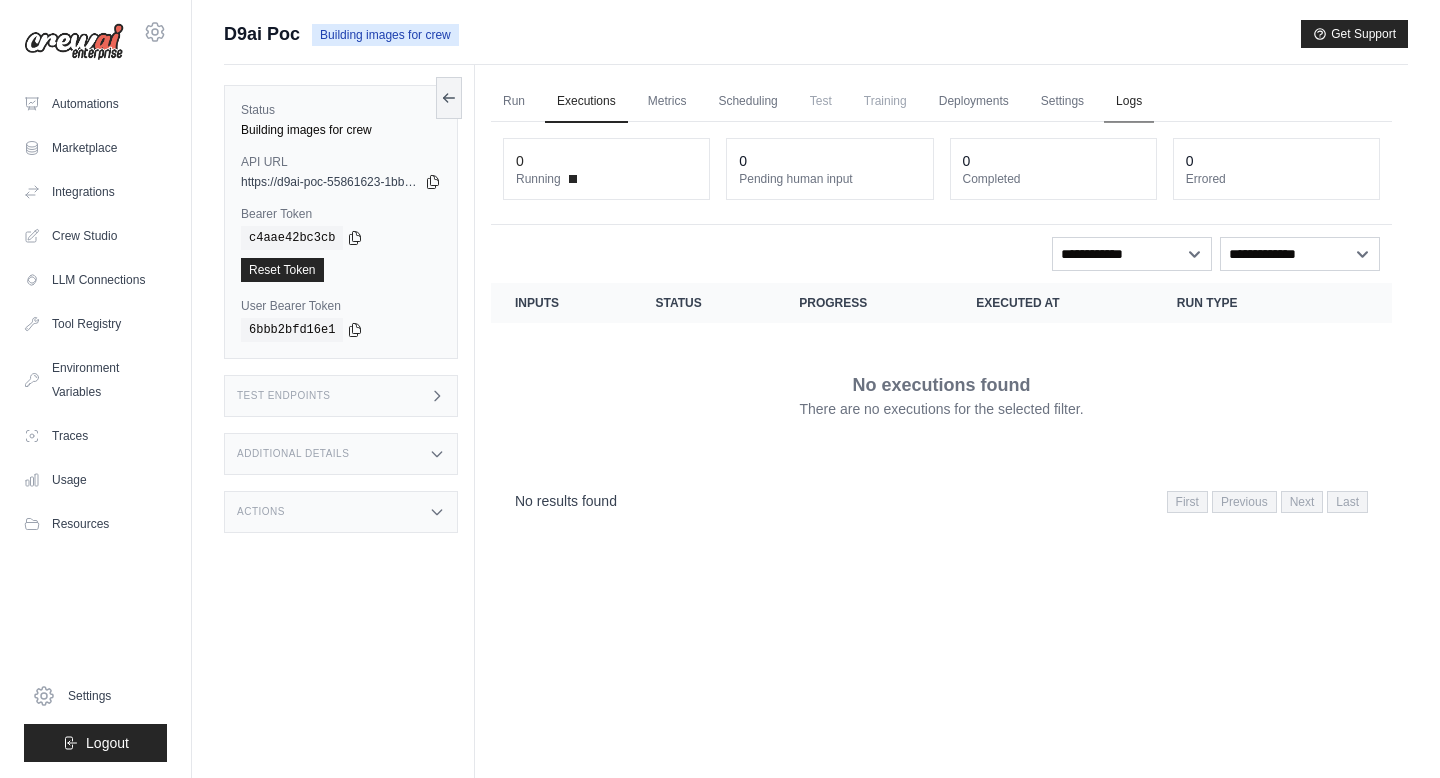 click on "Logs" at bounding box center (1129, 102) 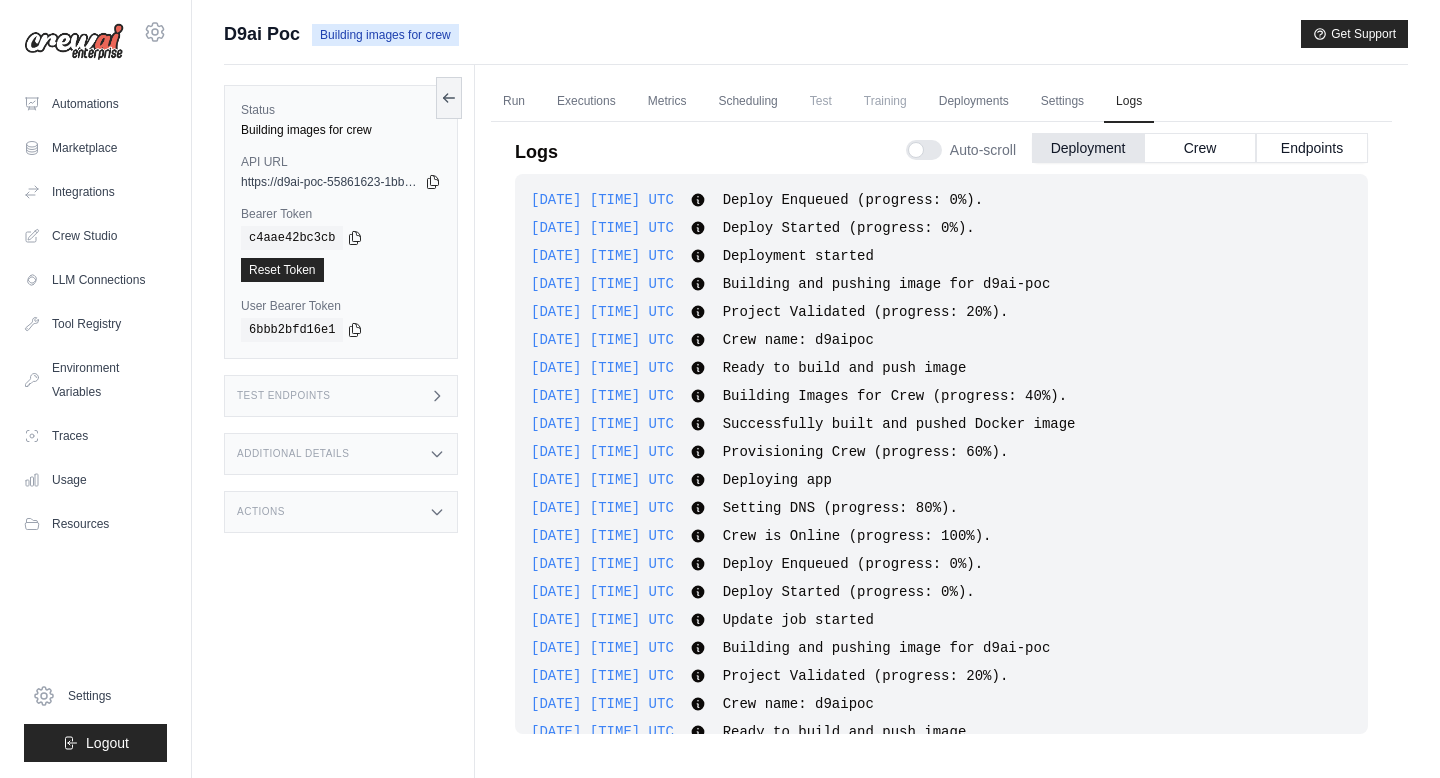 scroll, scrollTop: 80, scrollLeft: 0, axis: vertical 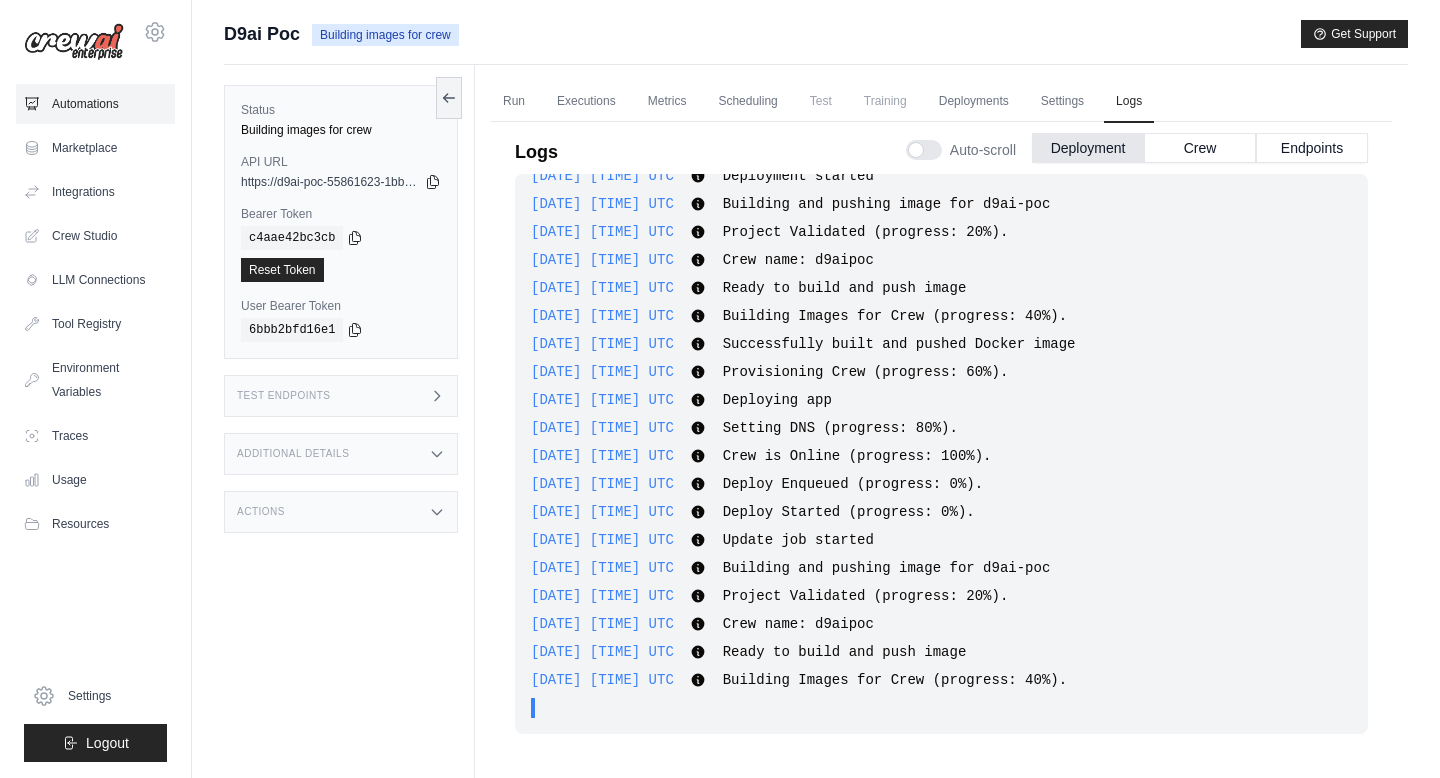 click on "Automations" at bounding box center (95, 104) 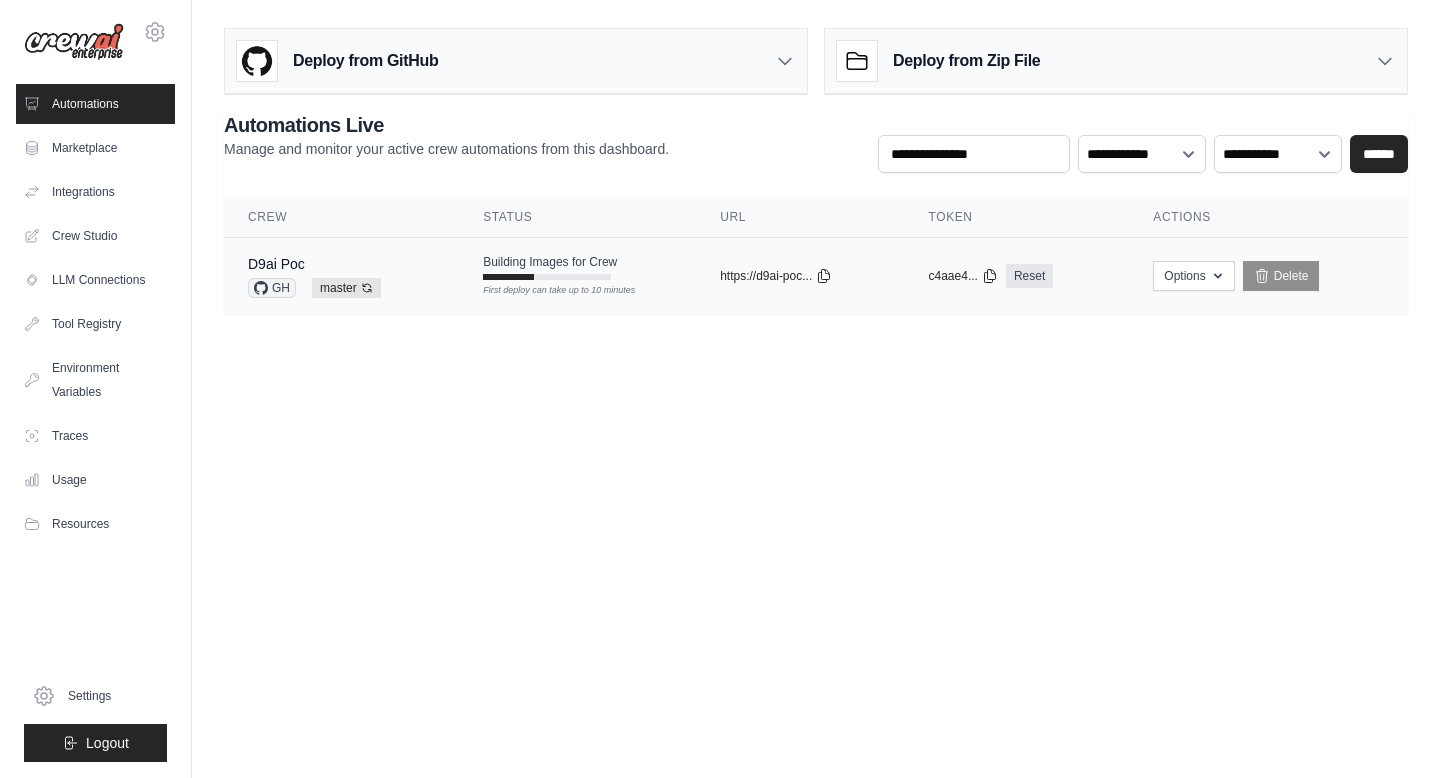 click on "D9ai Poc
GH
master
Auto-deploy enabled" at bounding box center [341, 276] 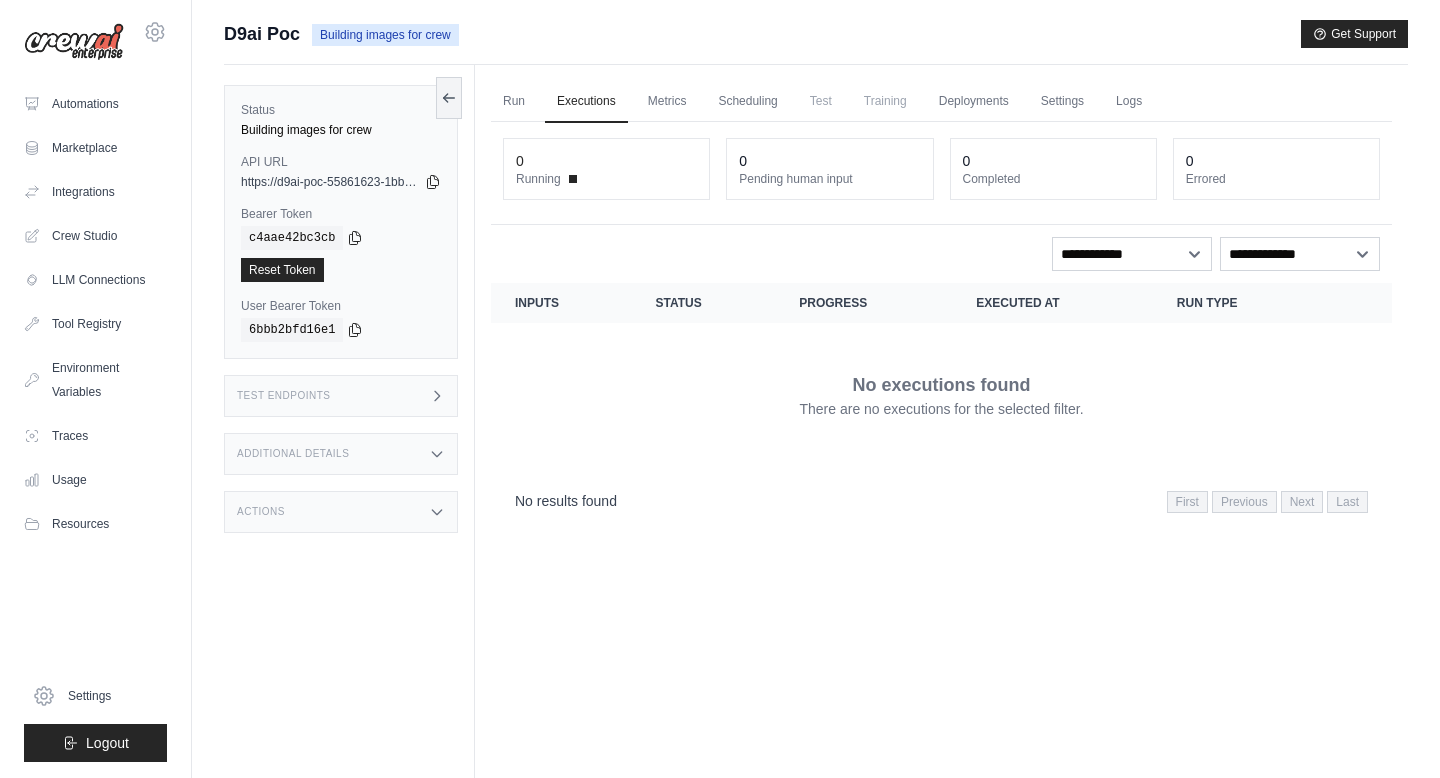 scroll, scrollTop: 0, scrollLeft: 0, axis: both 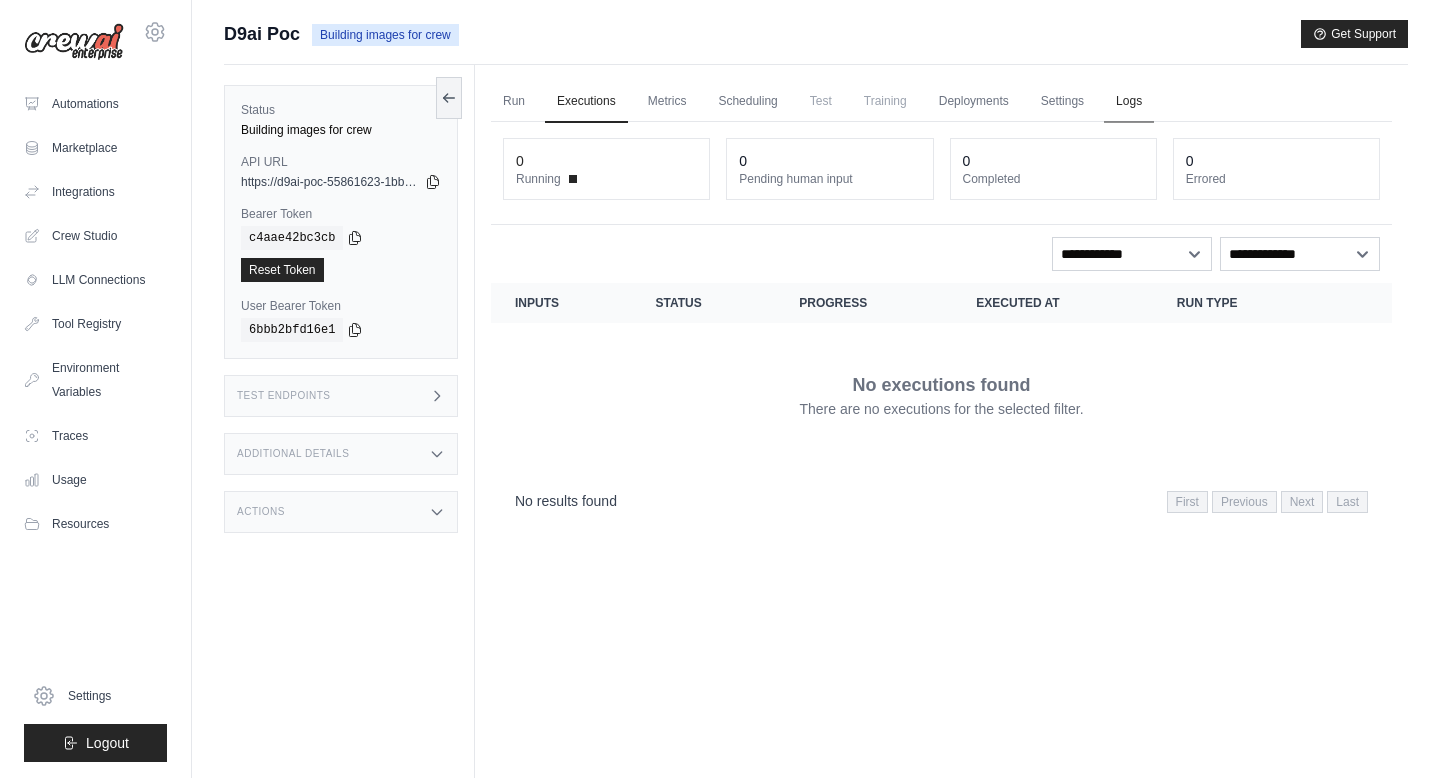 click on "Logs" at bounding box center (1129, 102) 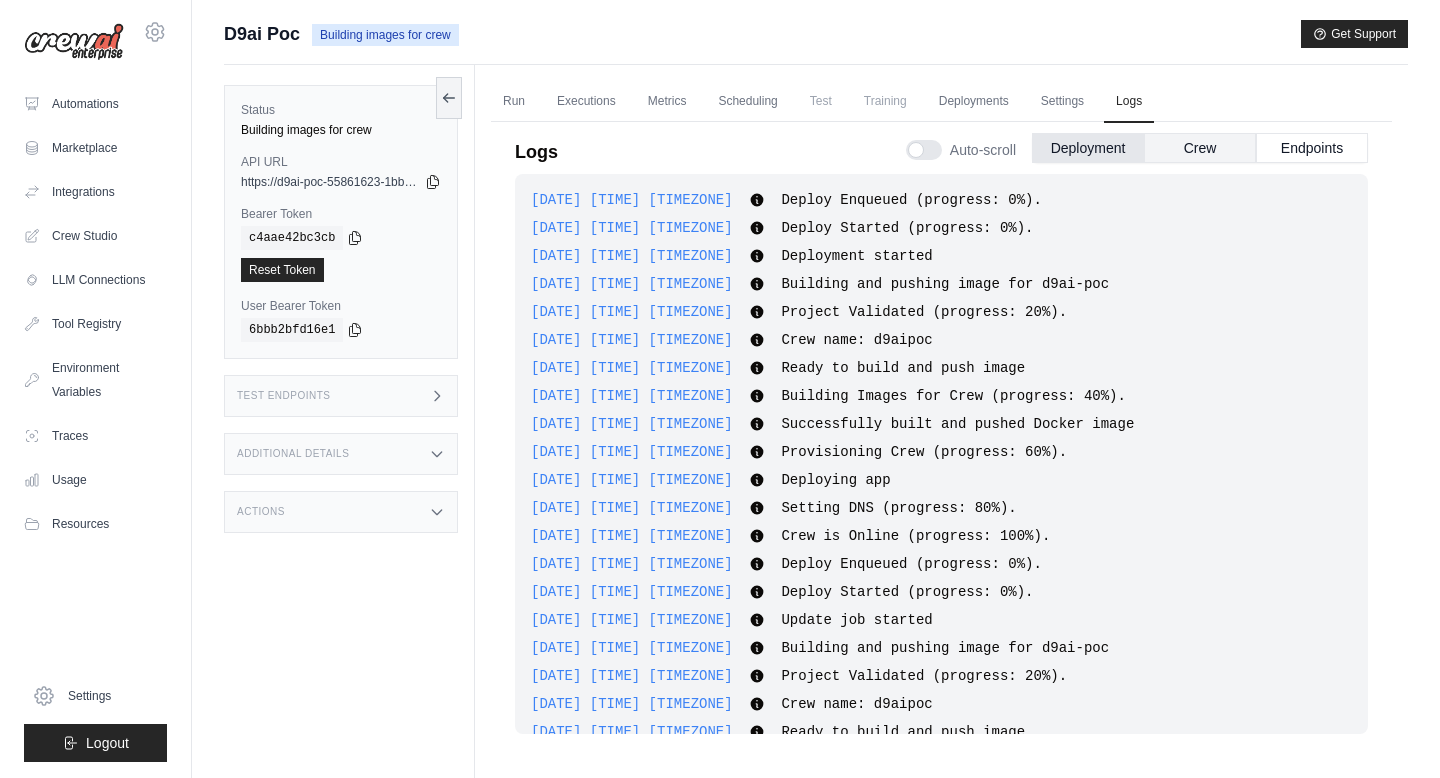 scroll, scrollTop: 80, scrollLeft: 0, axis: vertical 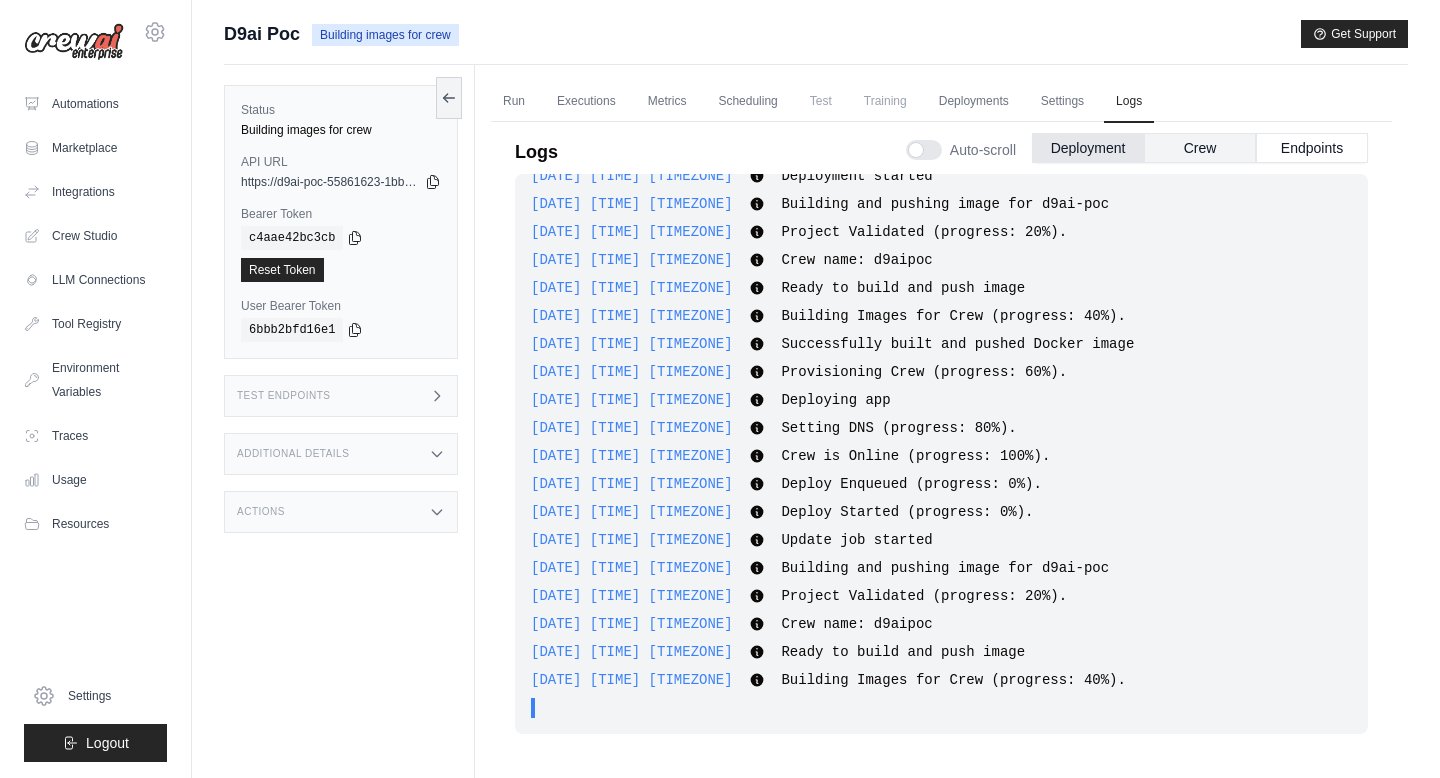 click on "Crew" at bounding box center (1200, 148) 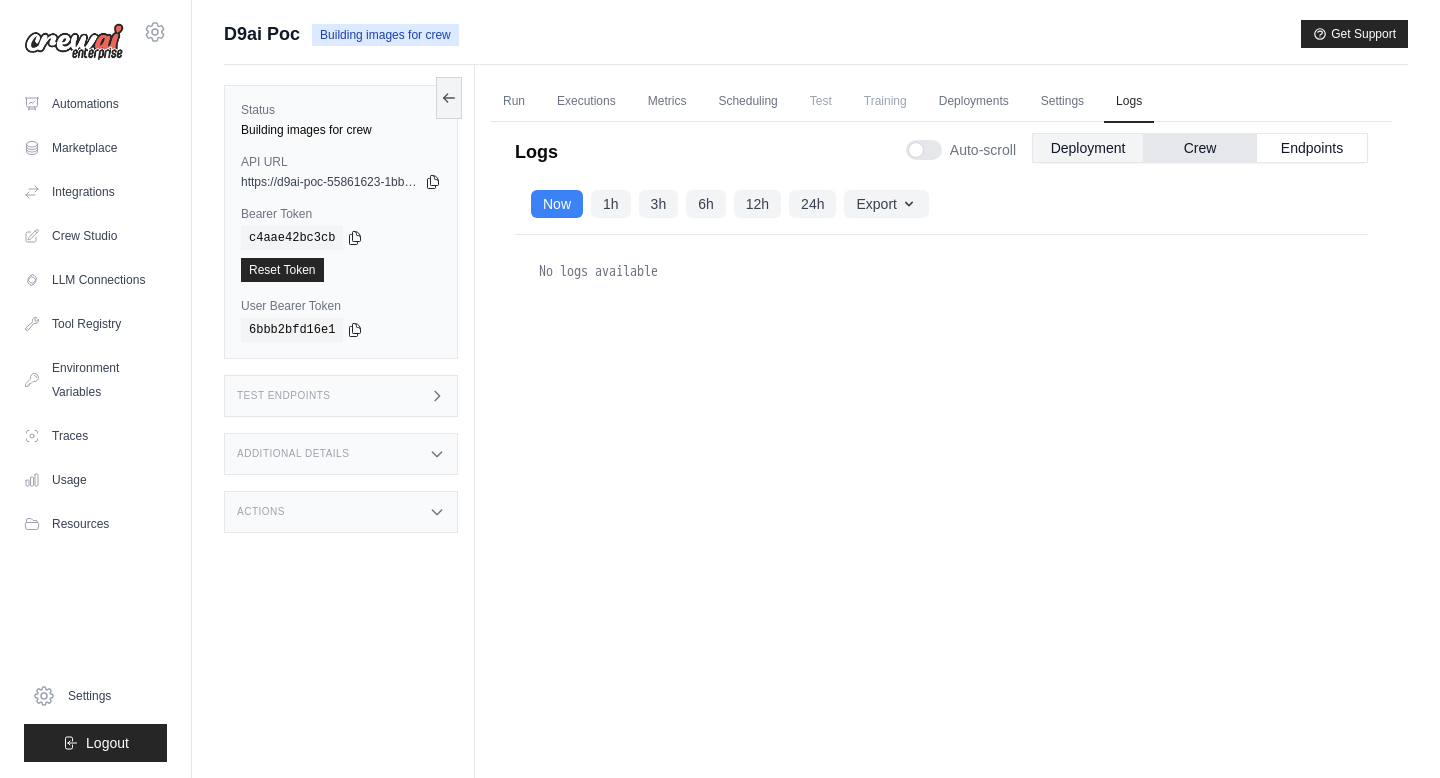 click on "Deployment" at bounding box center (1088, 148) 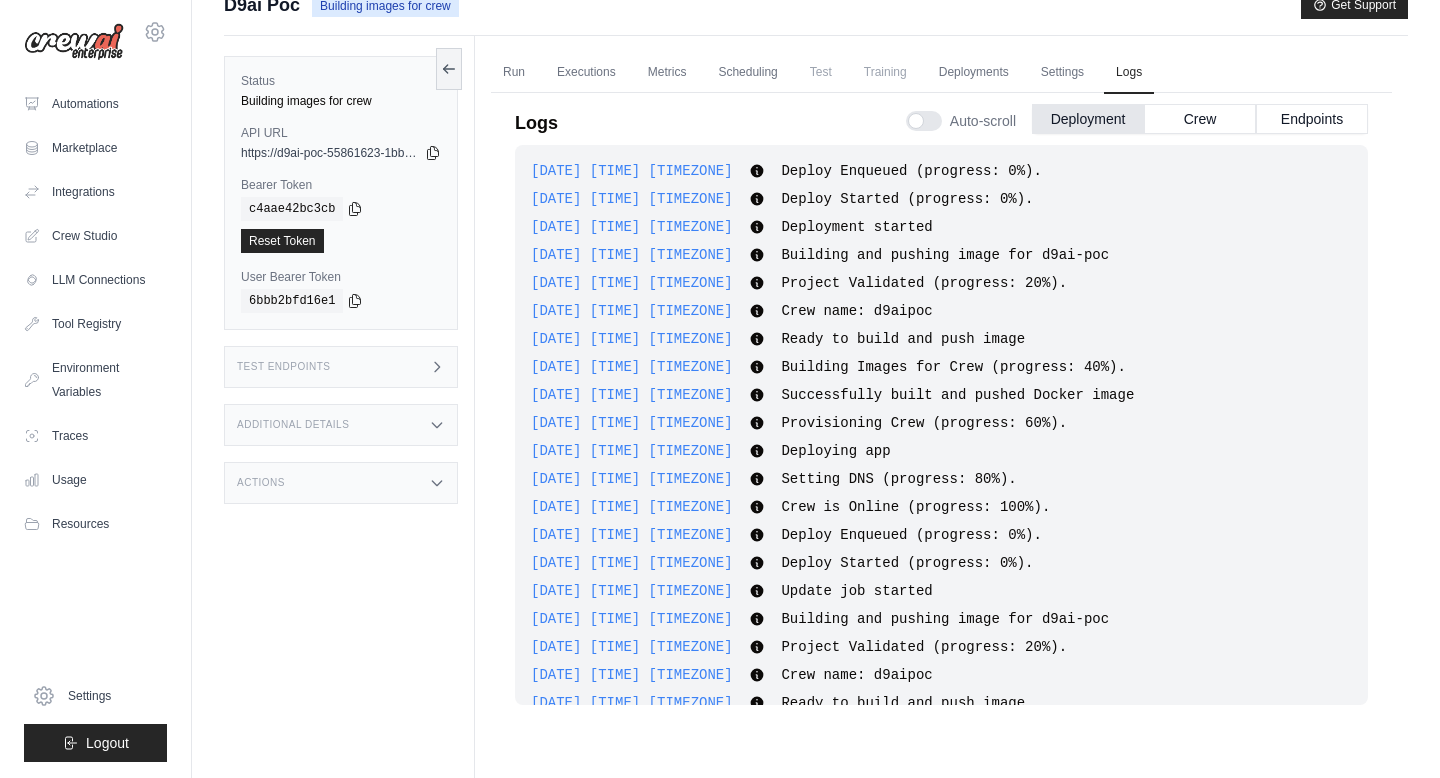 scroll, scrollTop: 47, scrollLeft: 0, axis: vertical 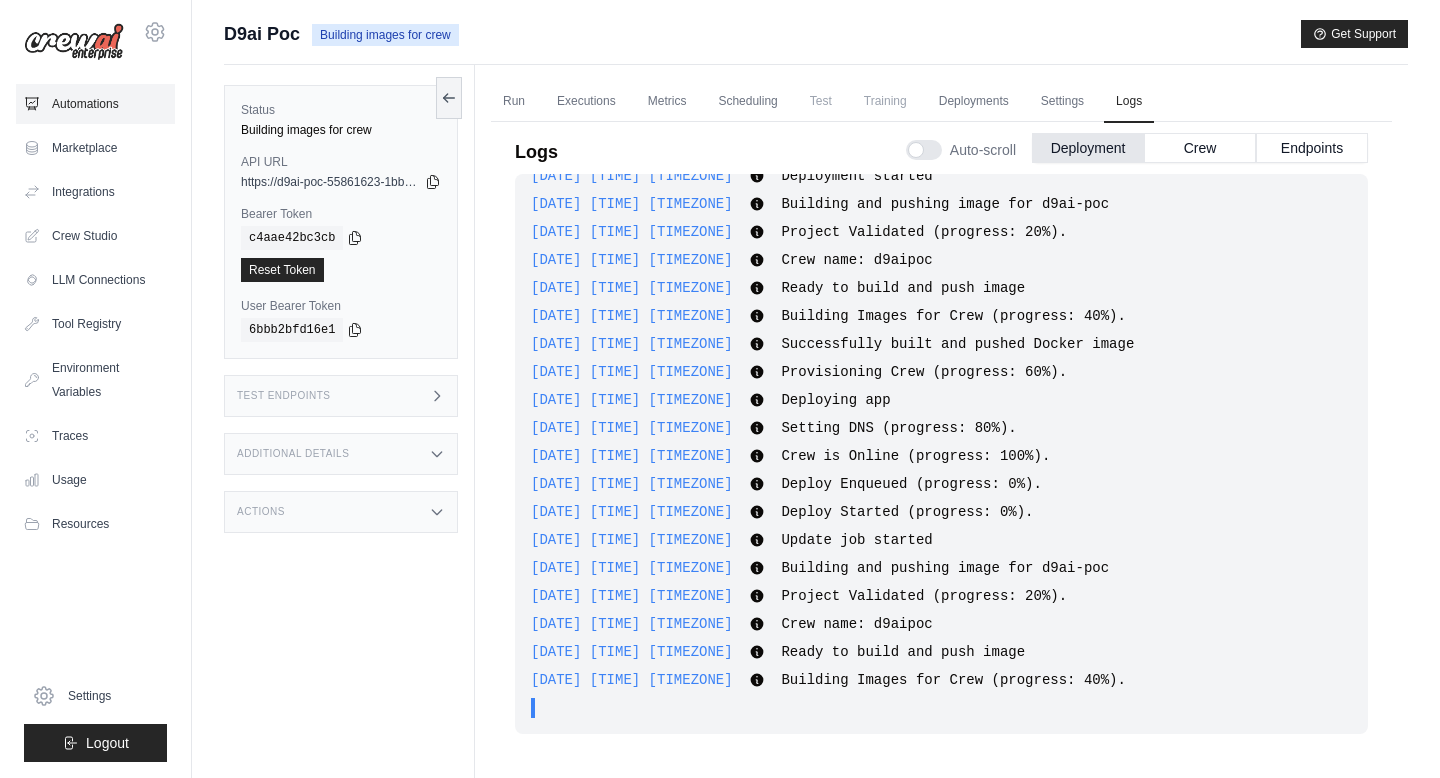 click on "Automations" at bounding box center [95, 104] 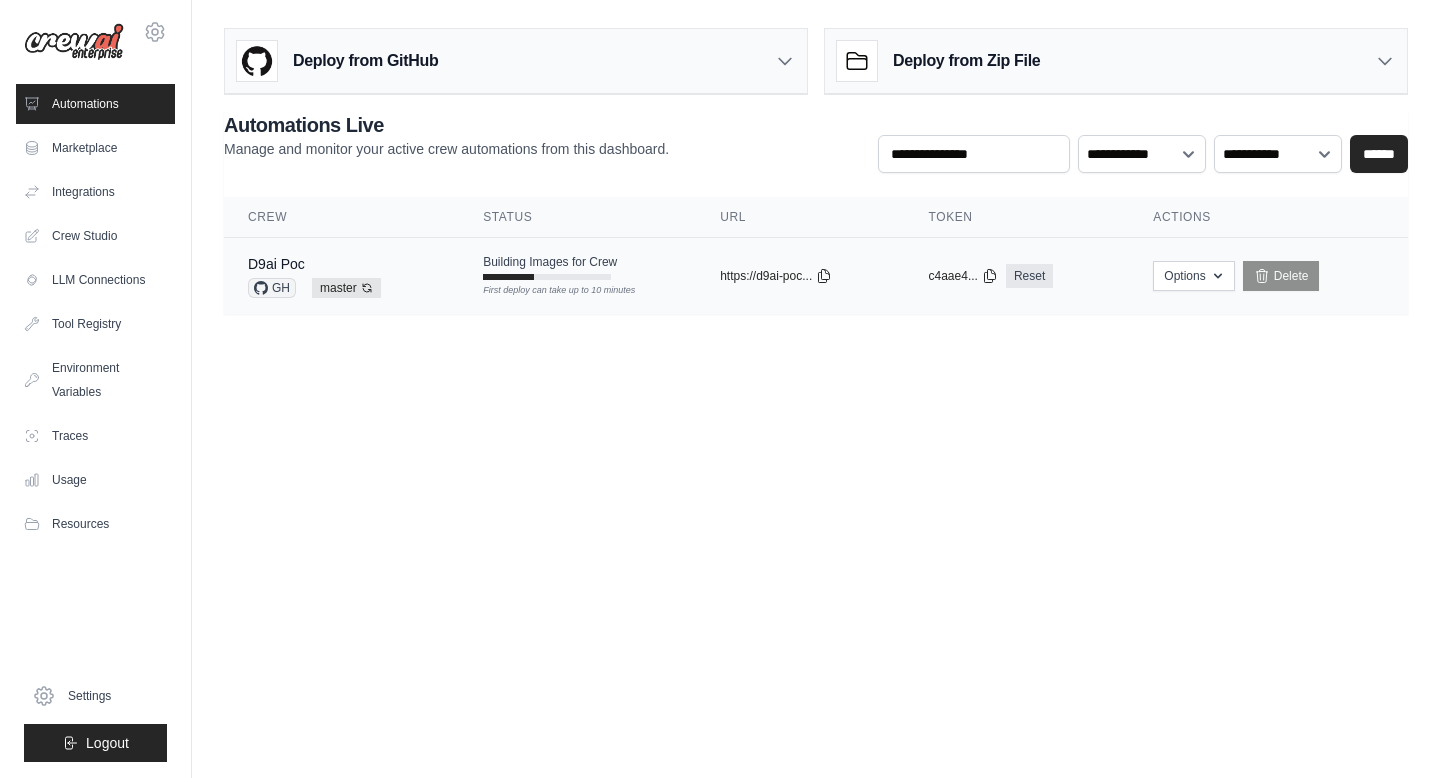 click on "Building Images for Crew
First deploy can take up to 10 minutes" at bounding box center [577, 267] 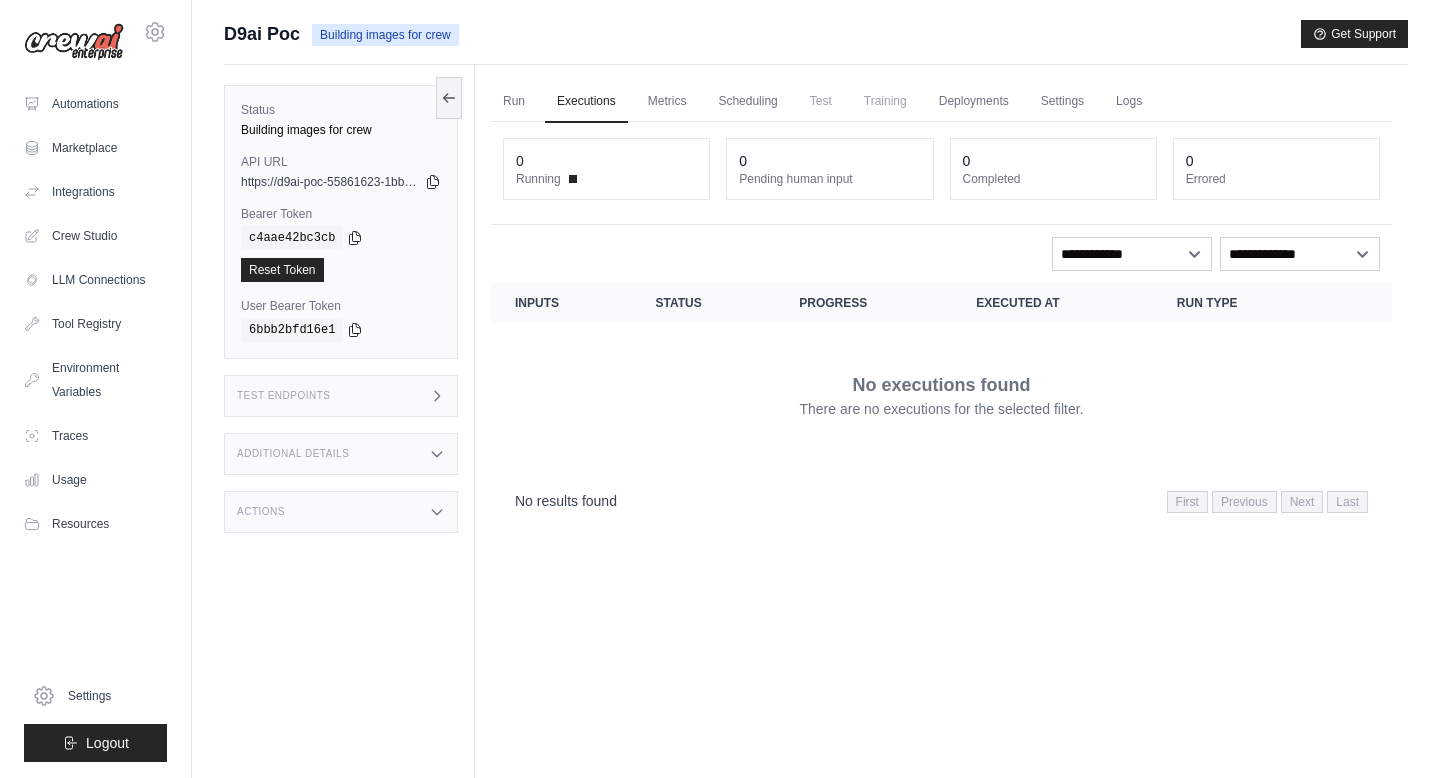 scroll, scrollTop: 0, scrollLeft: 0, axis: both 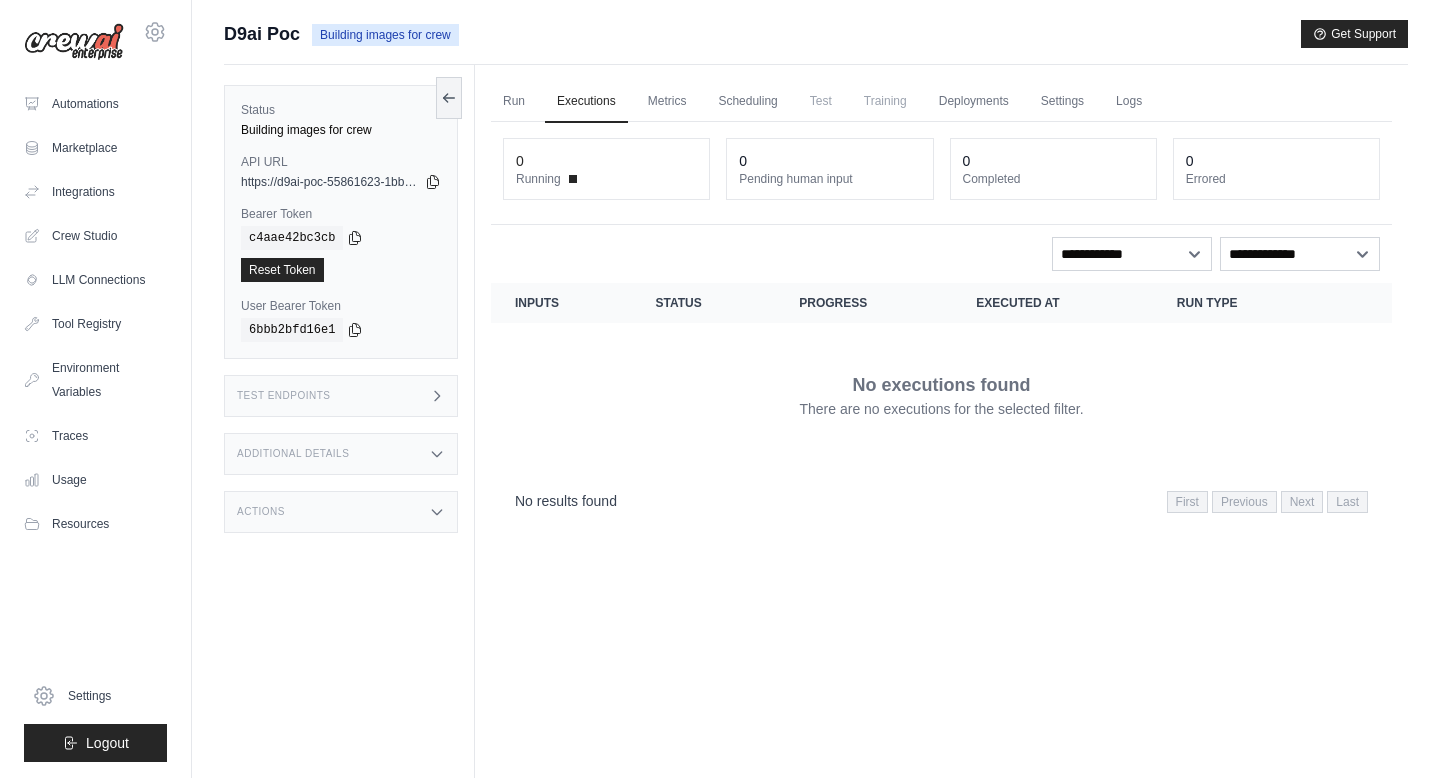 click on "Actions" at bounding box center (341, 512) 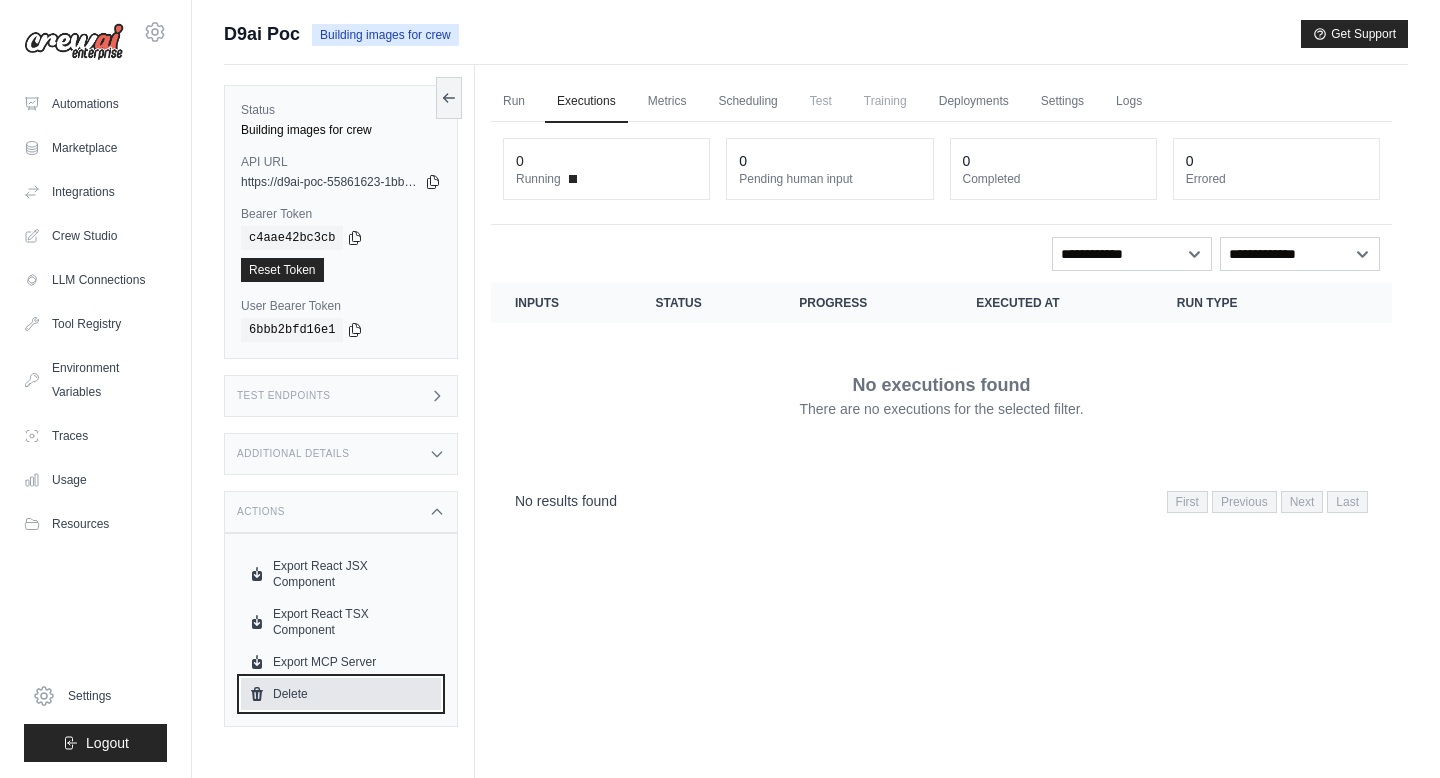 click on "Delete" at bounding box center [341, 694] 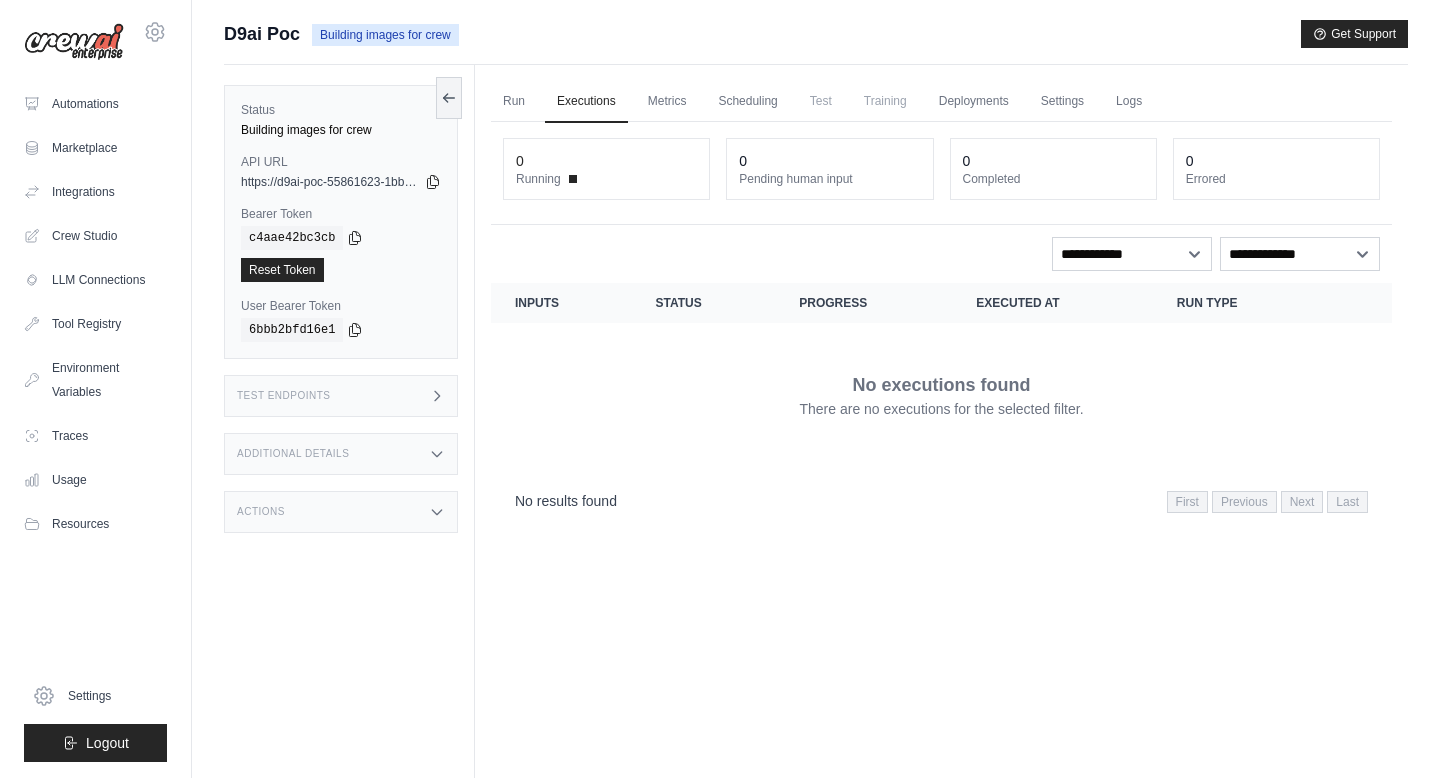 scroll, scrollTop: 0, scrollLeft: 0, axis: both 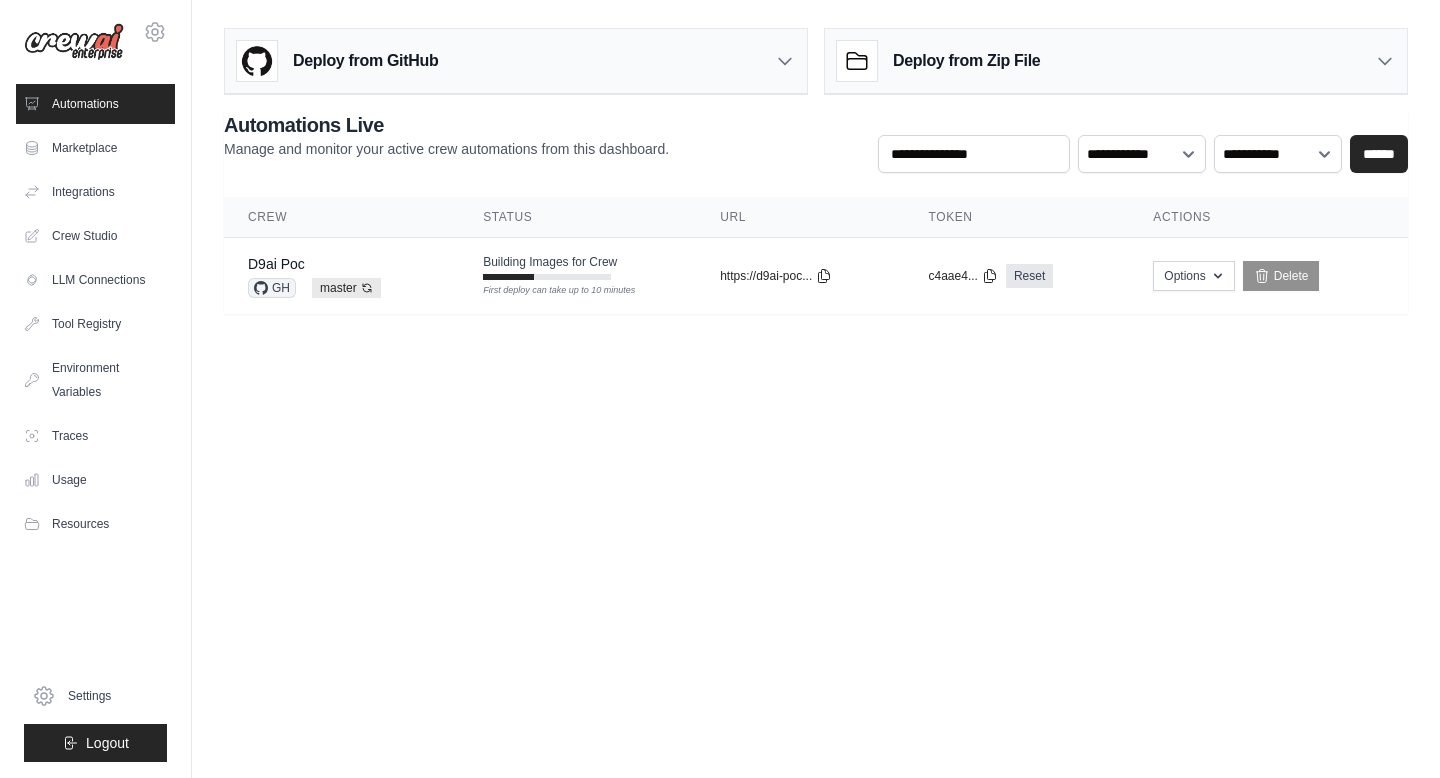 click on "Automations" at bounding box center [95, 104] 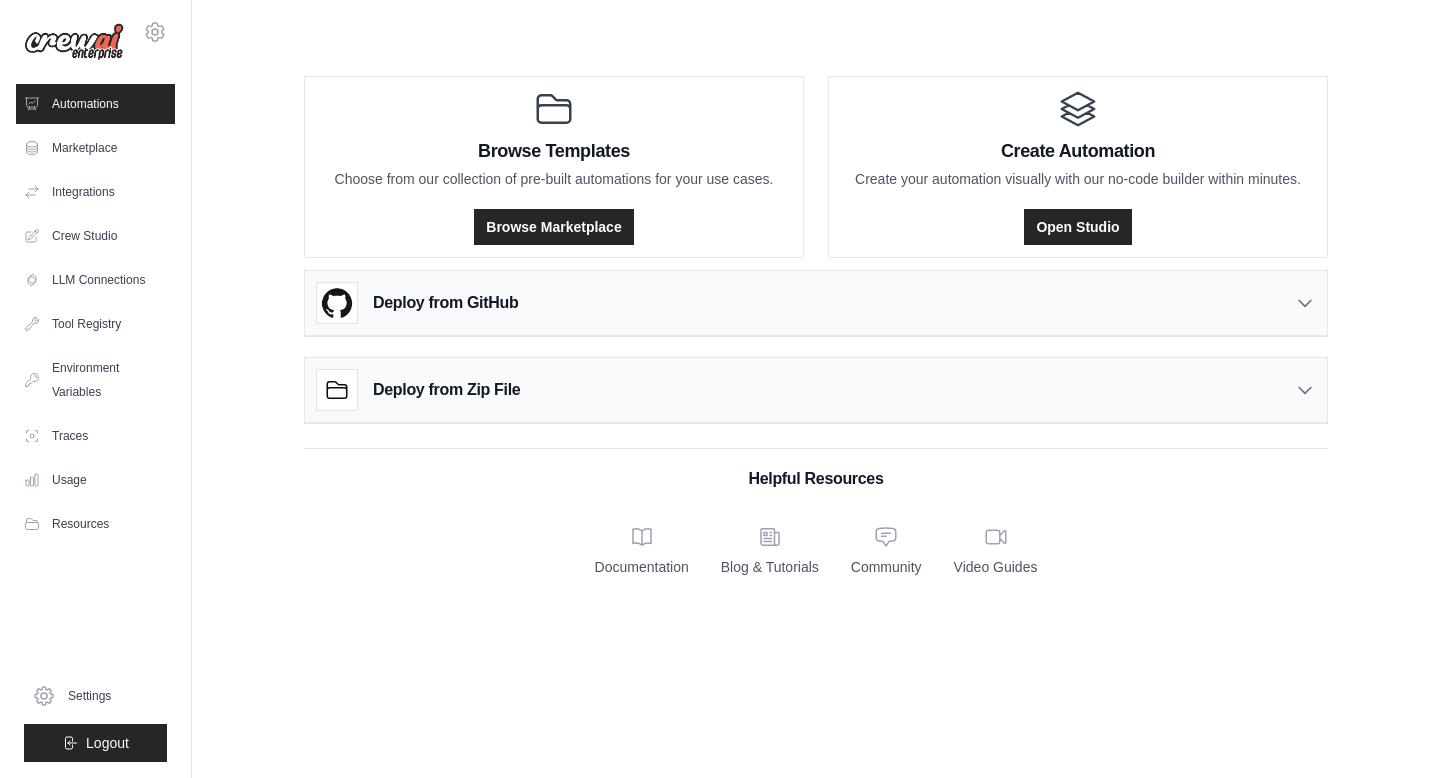 click on "Deploy from GitHub" at bounding box center (816, 303) 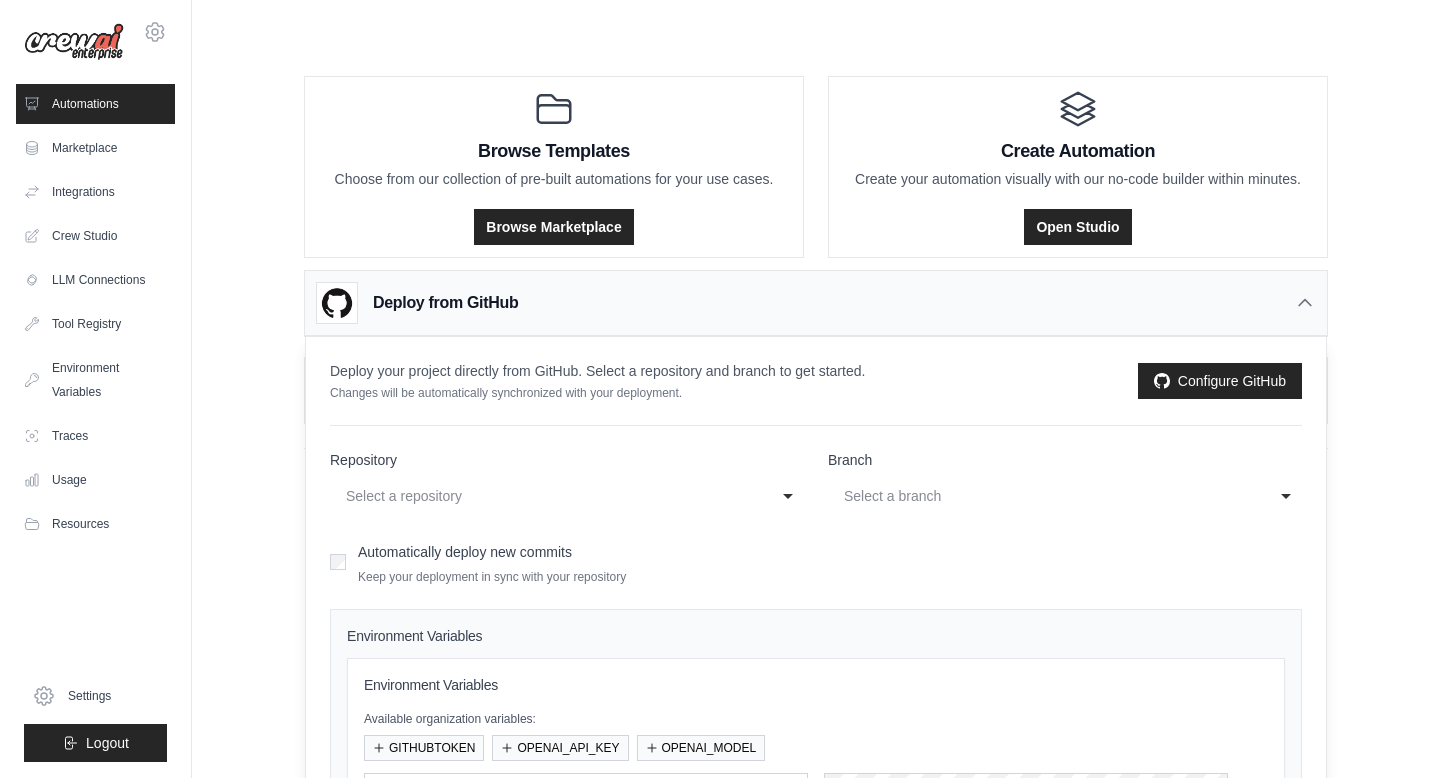 click on "Select a repository" at bounding box center (547, 496) 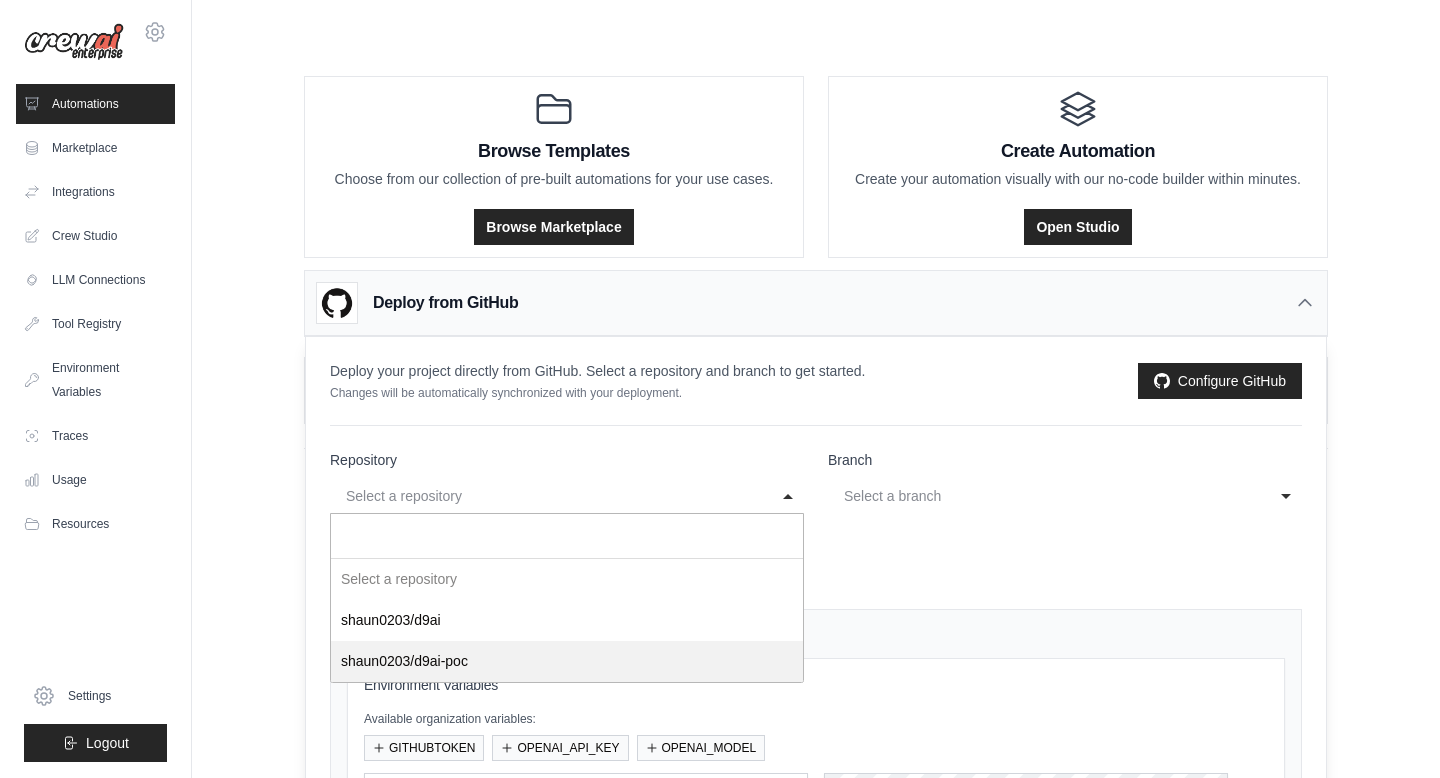 select on "**********" 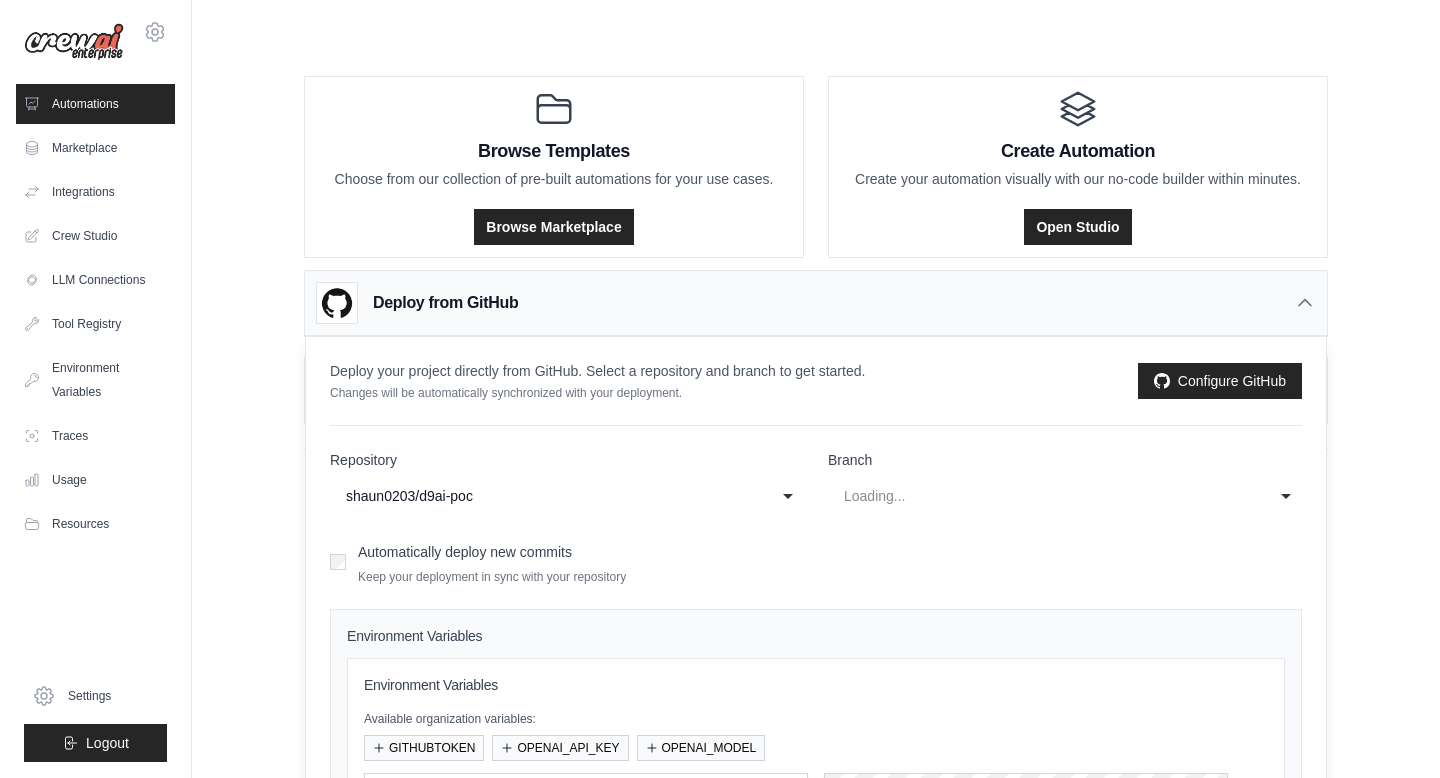select on "******" 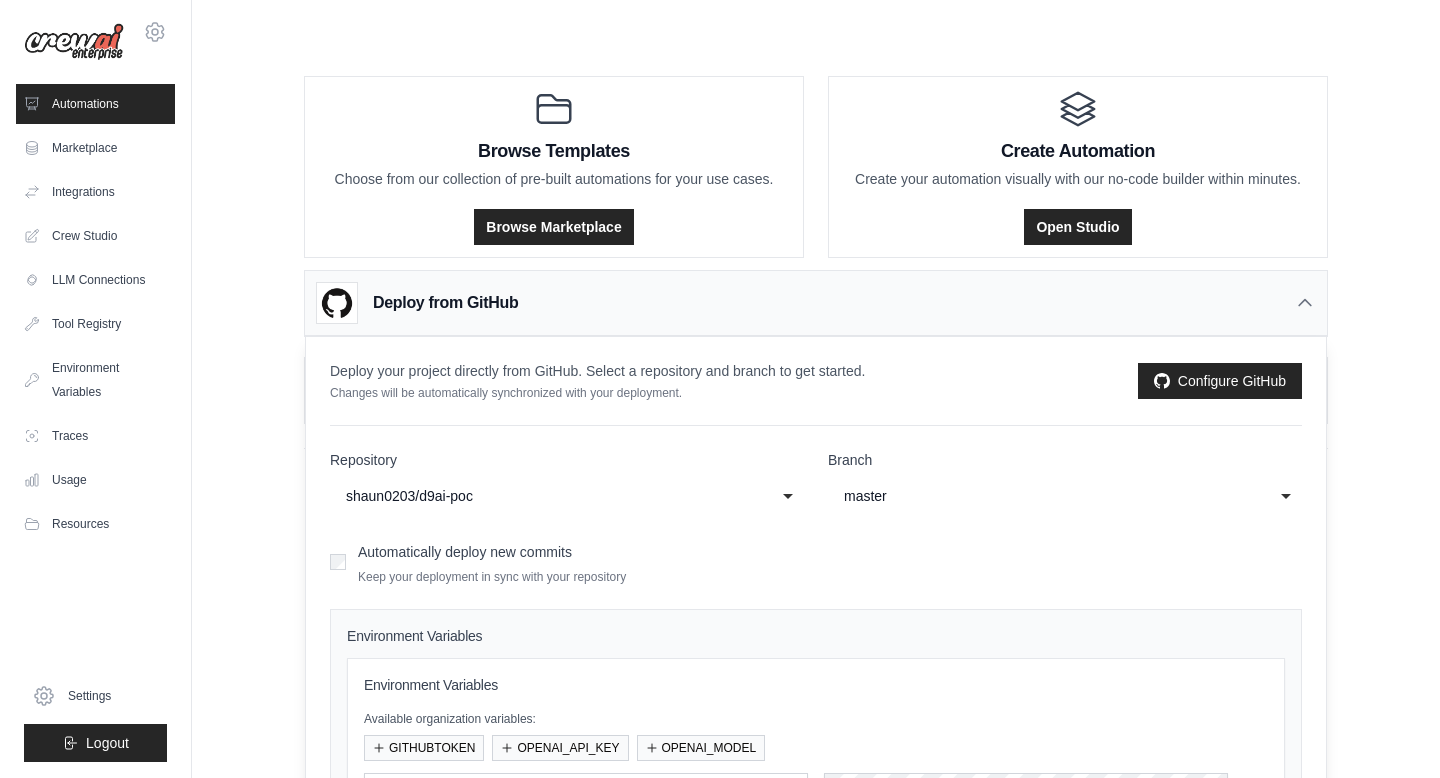 scroll, scrollTop: 208, scrollLeft: 0, axis: vertical 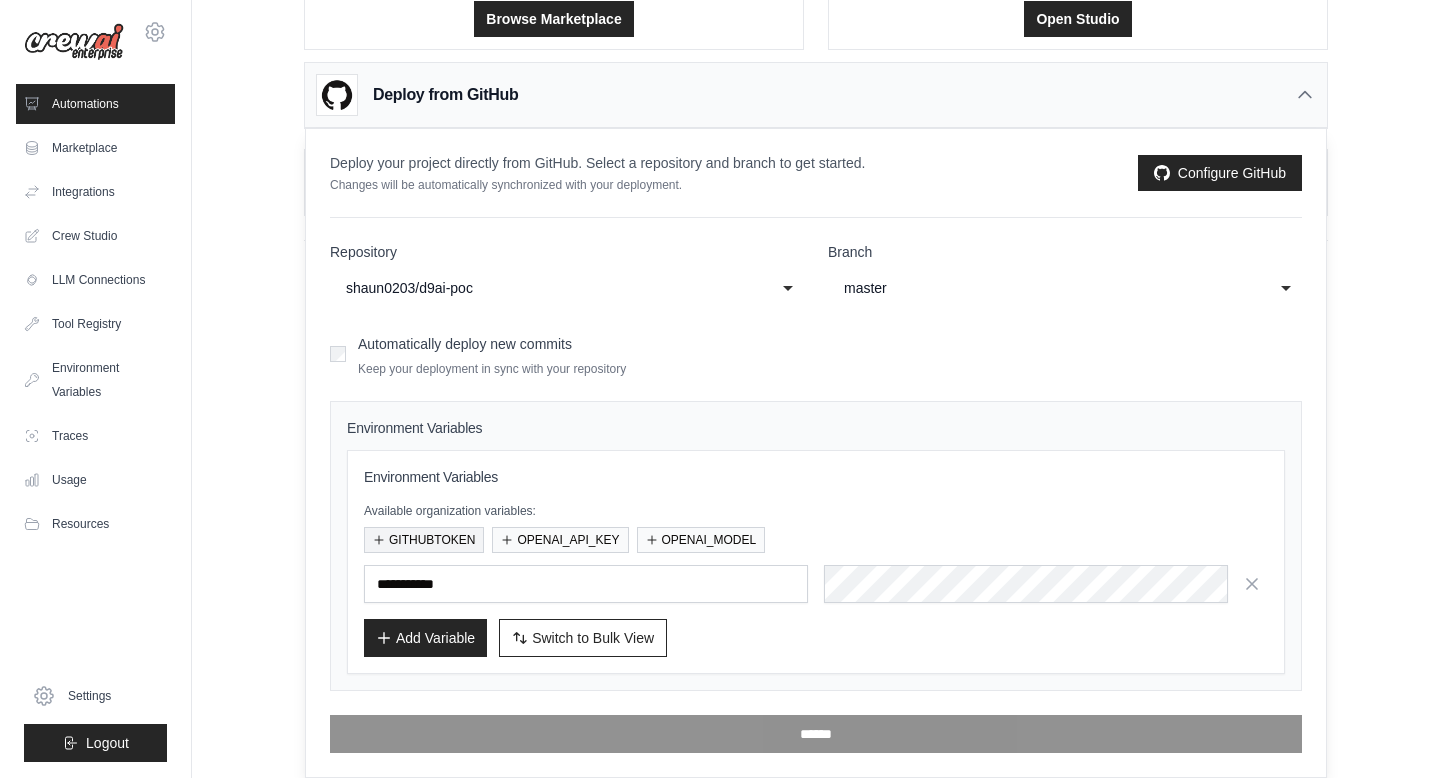 click on "GITHUBTOKEN" at bounding box center (424, 540) 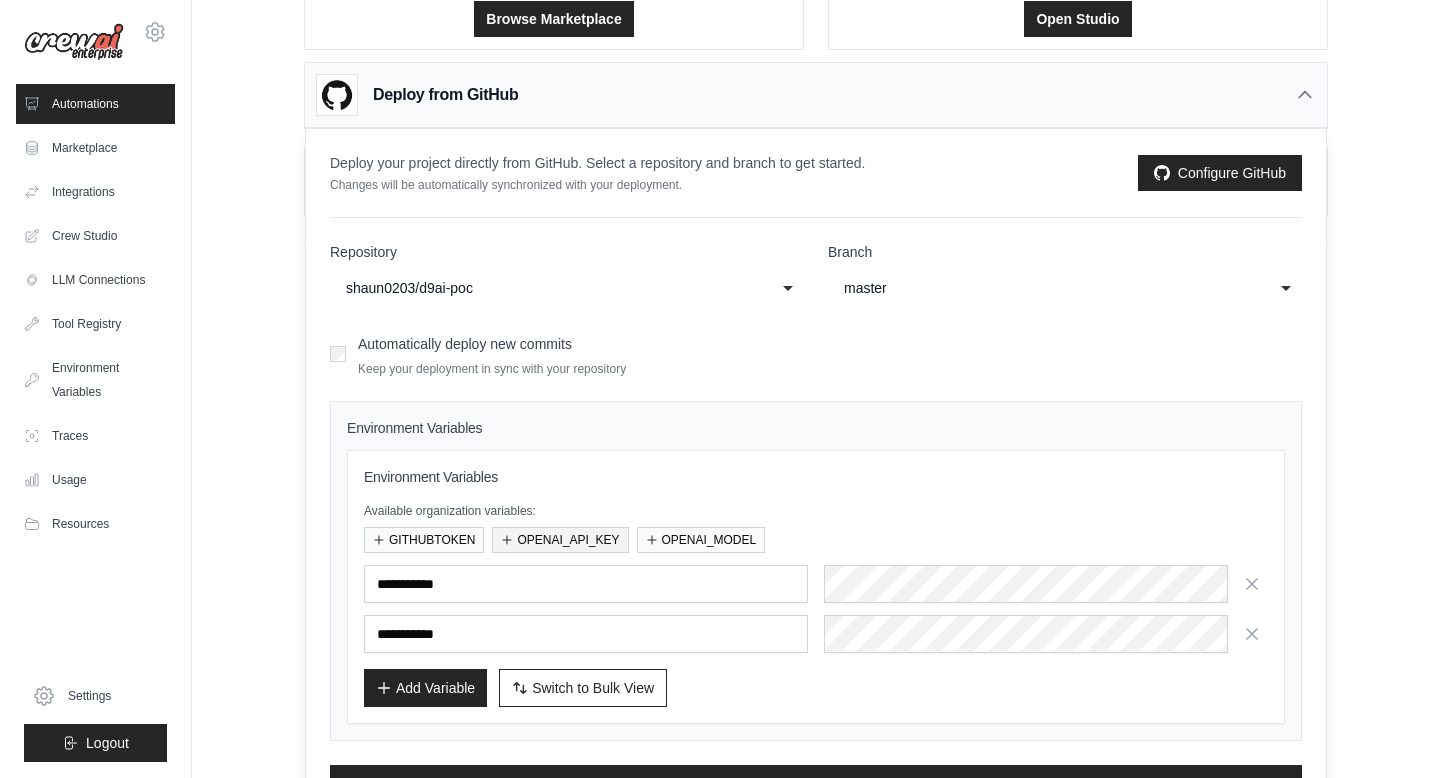 click on "OPENAI_API_KEY" at bounding box center (560, 540) 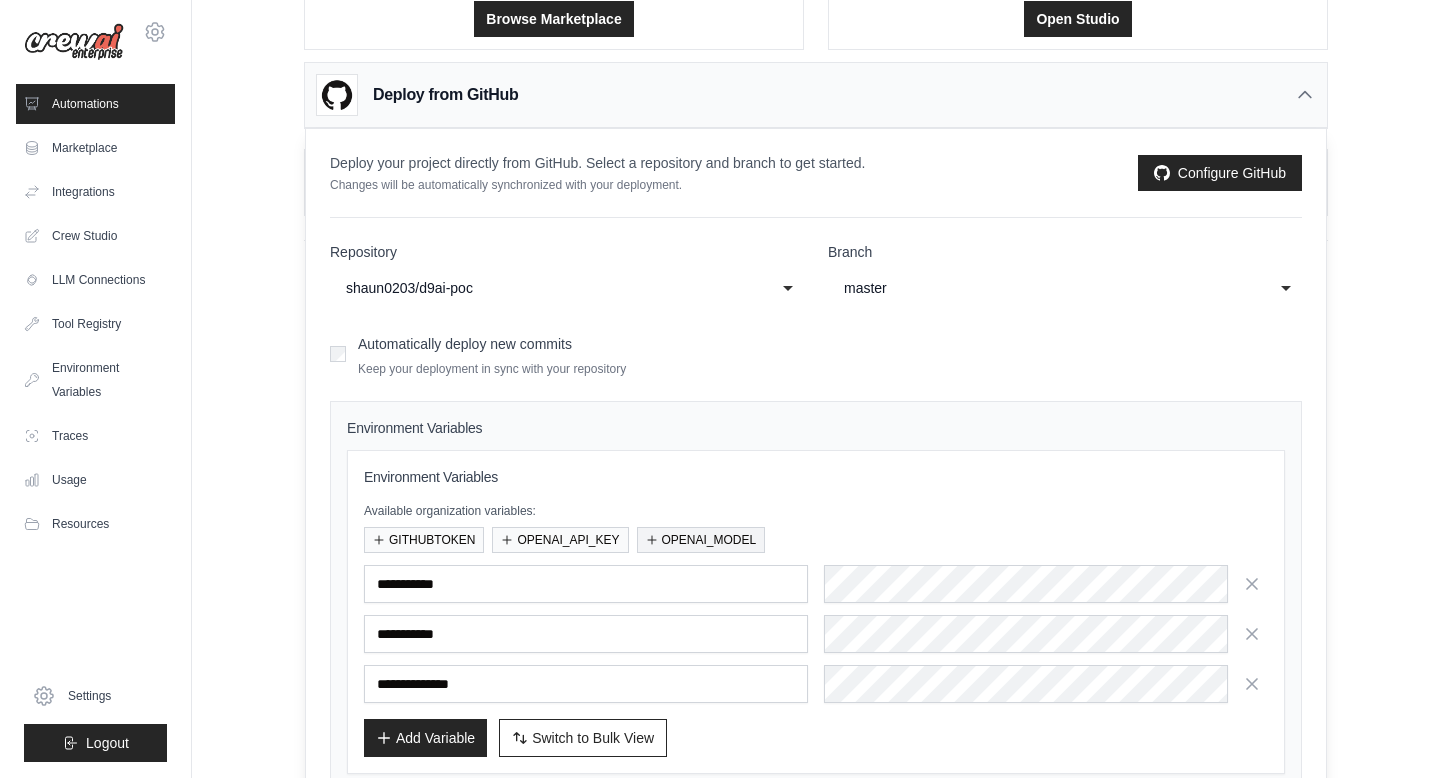 click on "OPENAI_MODEL" at bounding box center [701, 540] 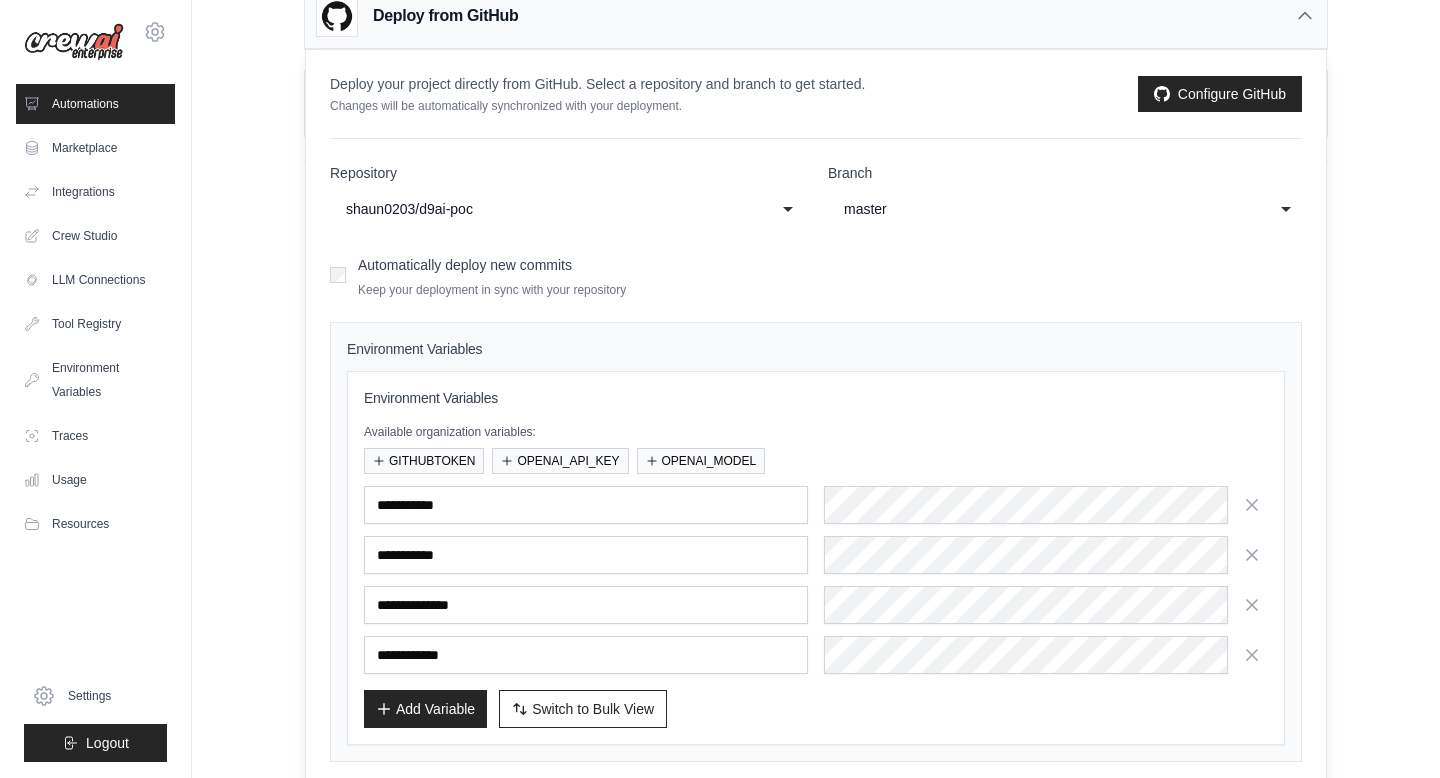 scroll, scrollTop: 299, scrollLeft: 0, axis: vertical 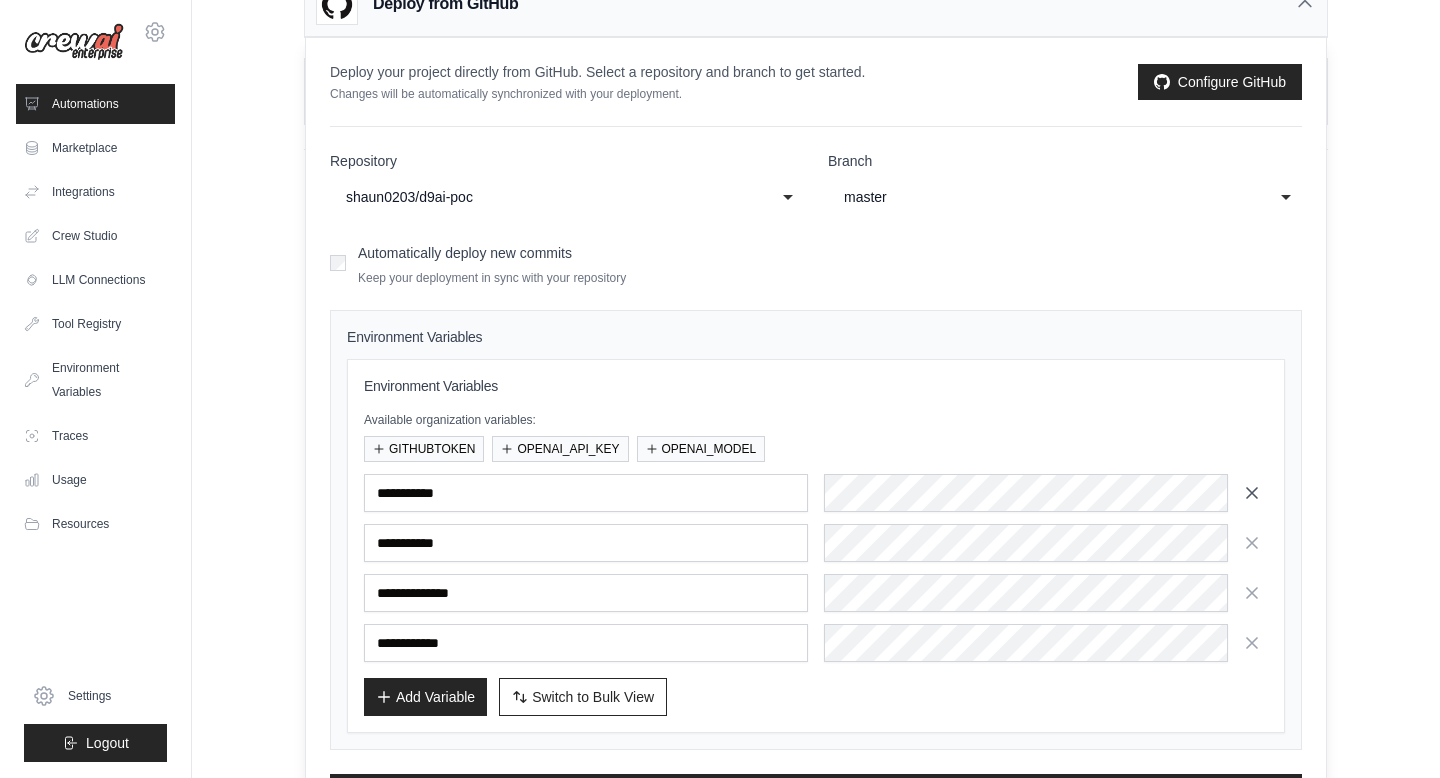 click 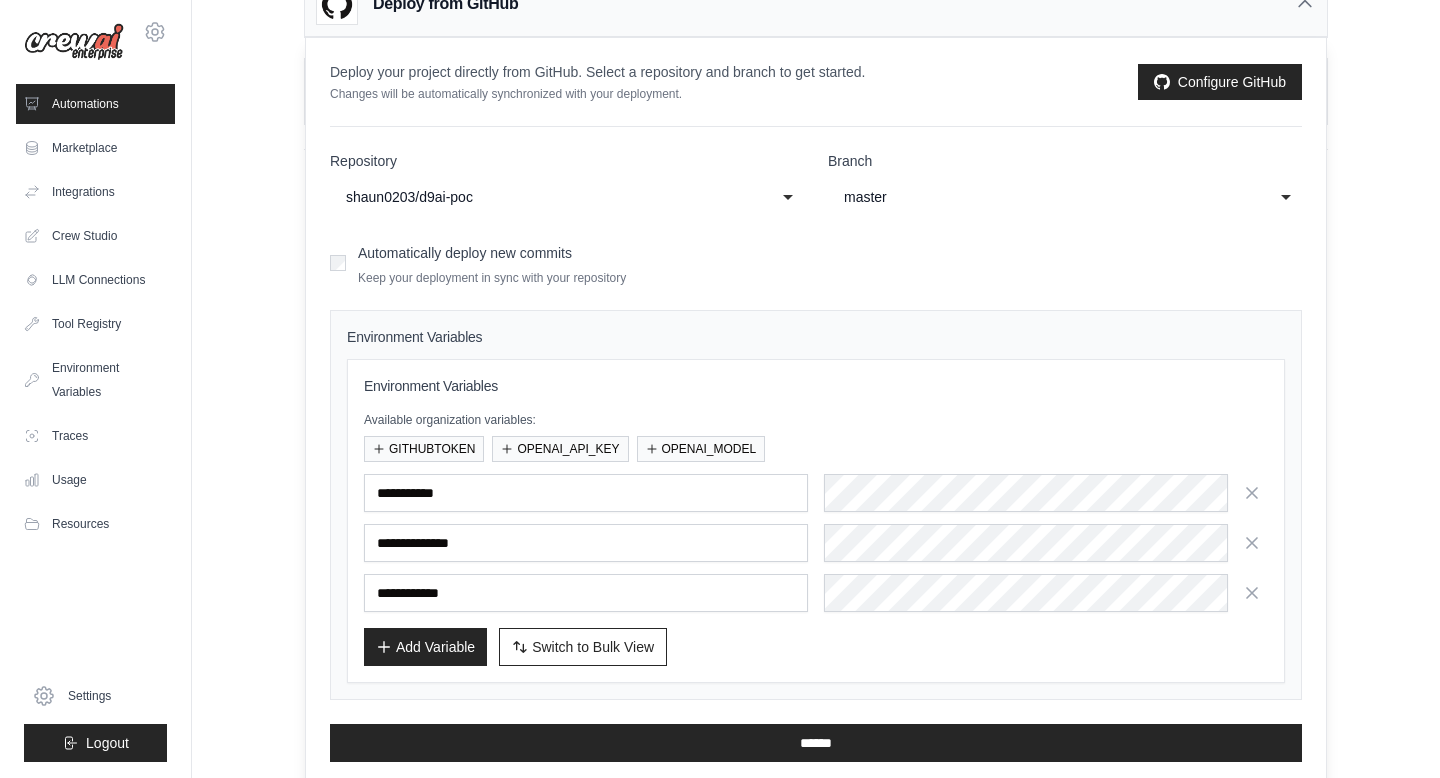 scroll, scrollTop: 308, scrollLeft: 0, axis: vertical 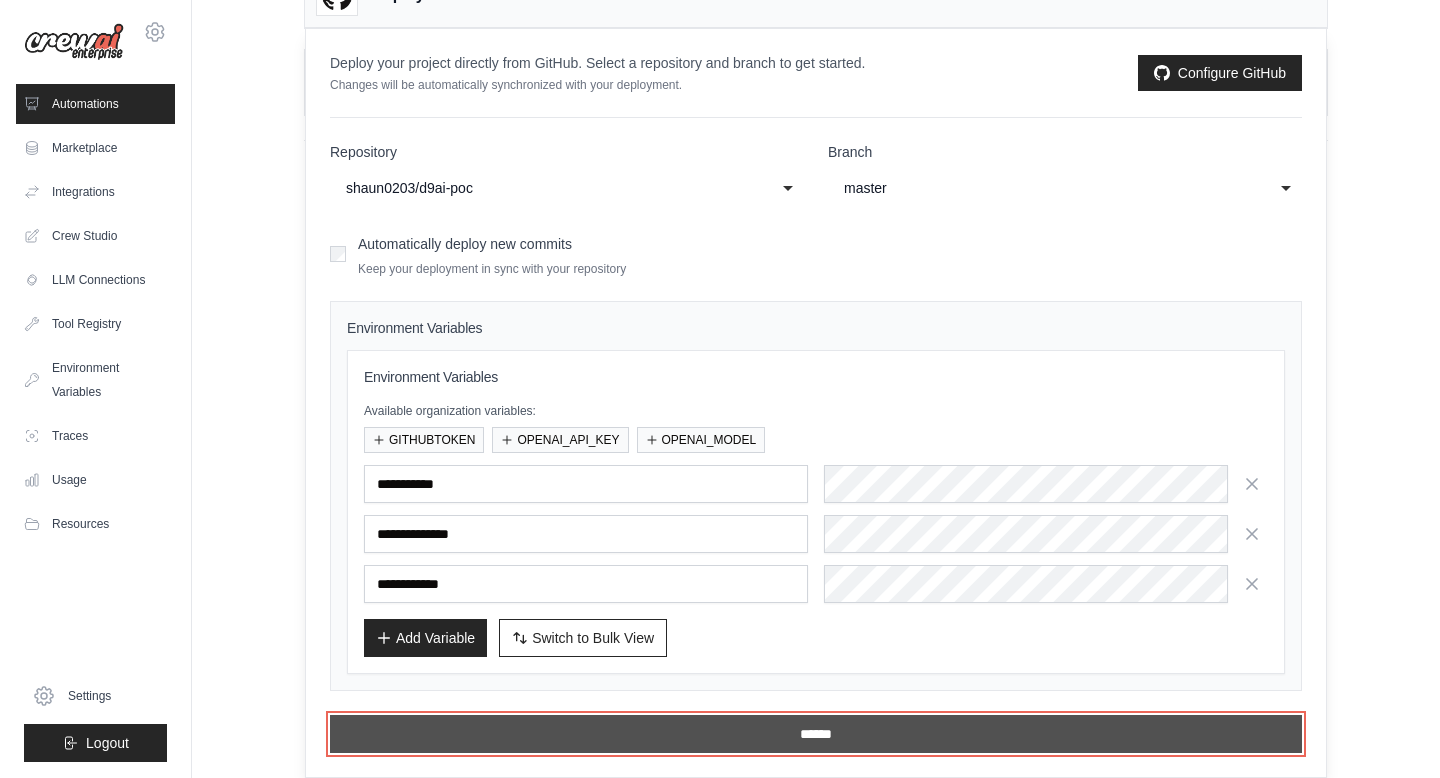 click on "******" at bounding box center (816, 734) 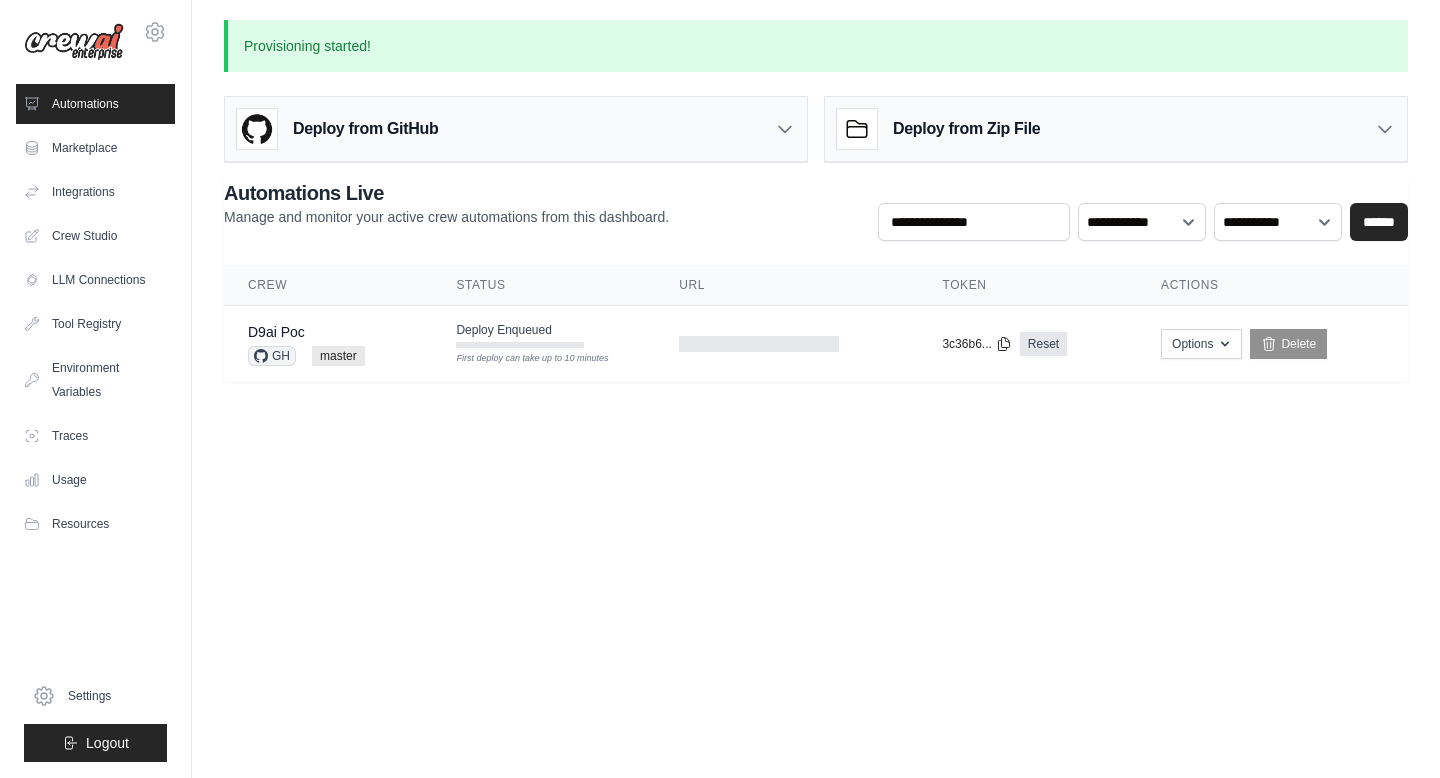 scroll, scrollTop: 0, scrollLeft: 0, axis: both 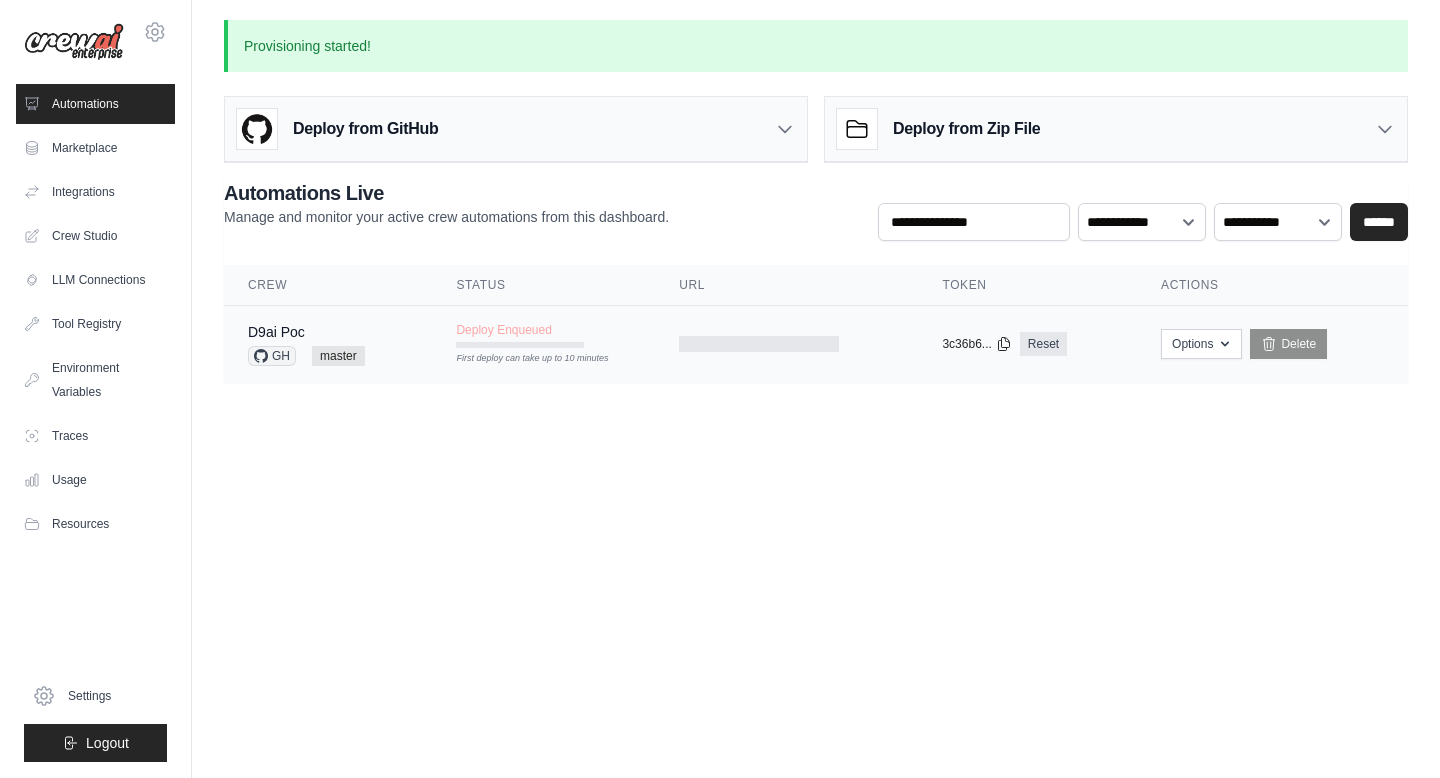 click on "Deploy Enqueued
First deploy can take up to 10 minutes" at bounding box center [543, 335] 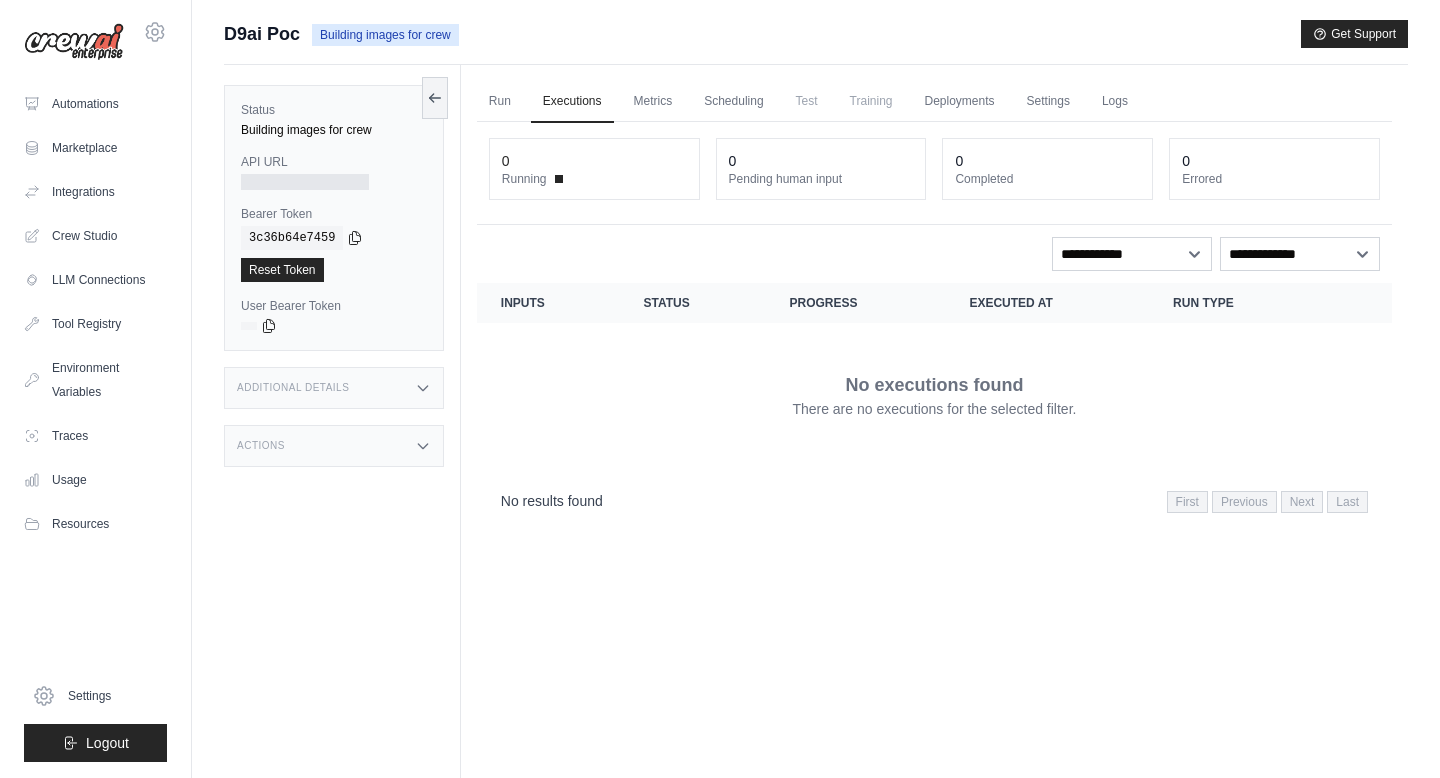 scroll, scrollTop: 0, scrollLeft: 0, axis: both 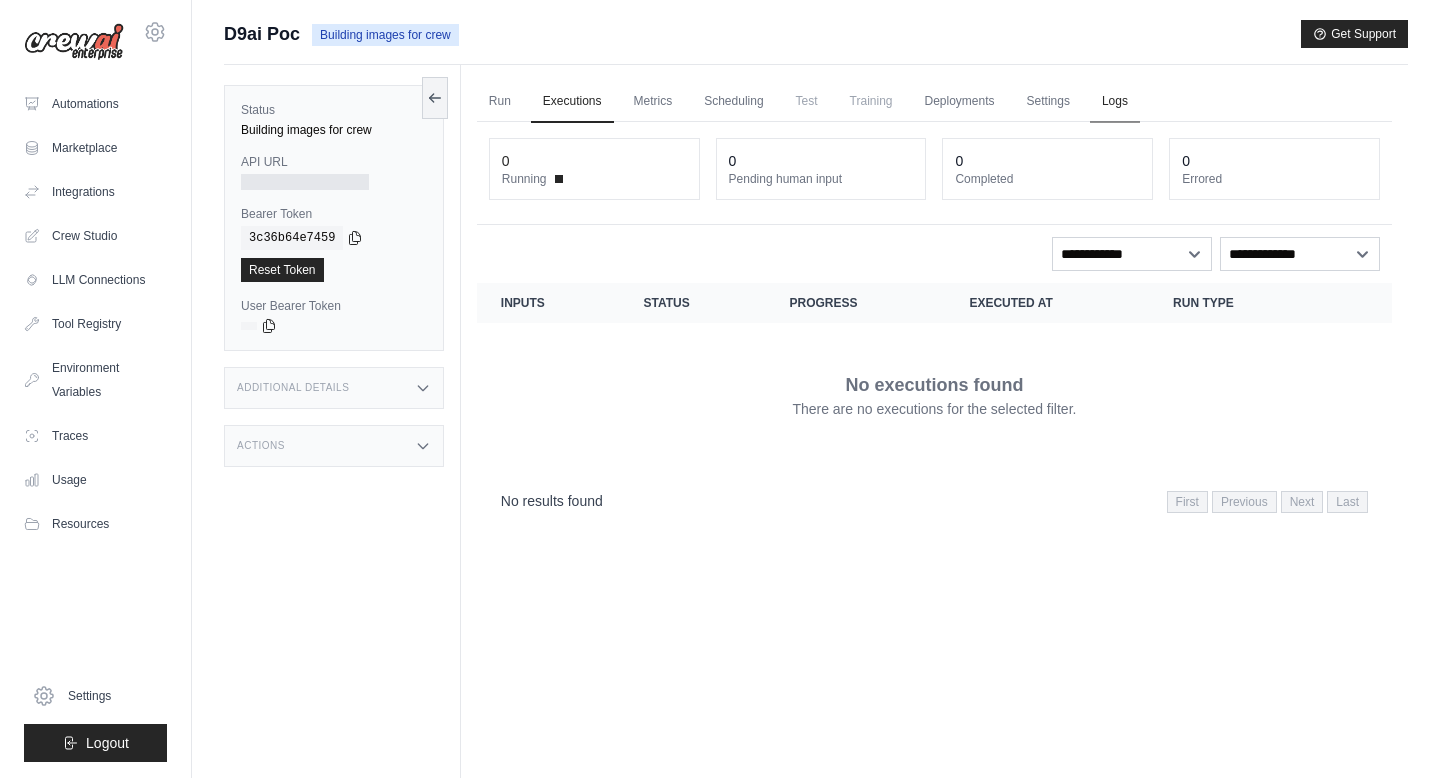click on "Logs" at bounding box center [1115, 102] 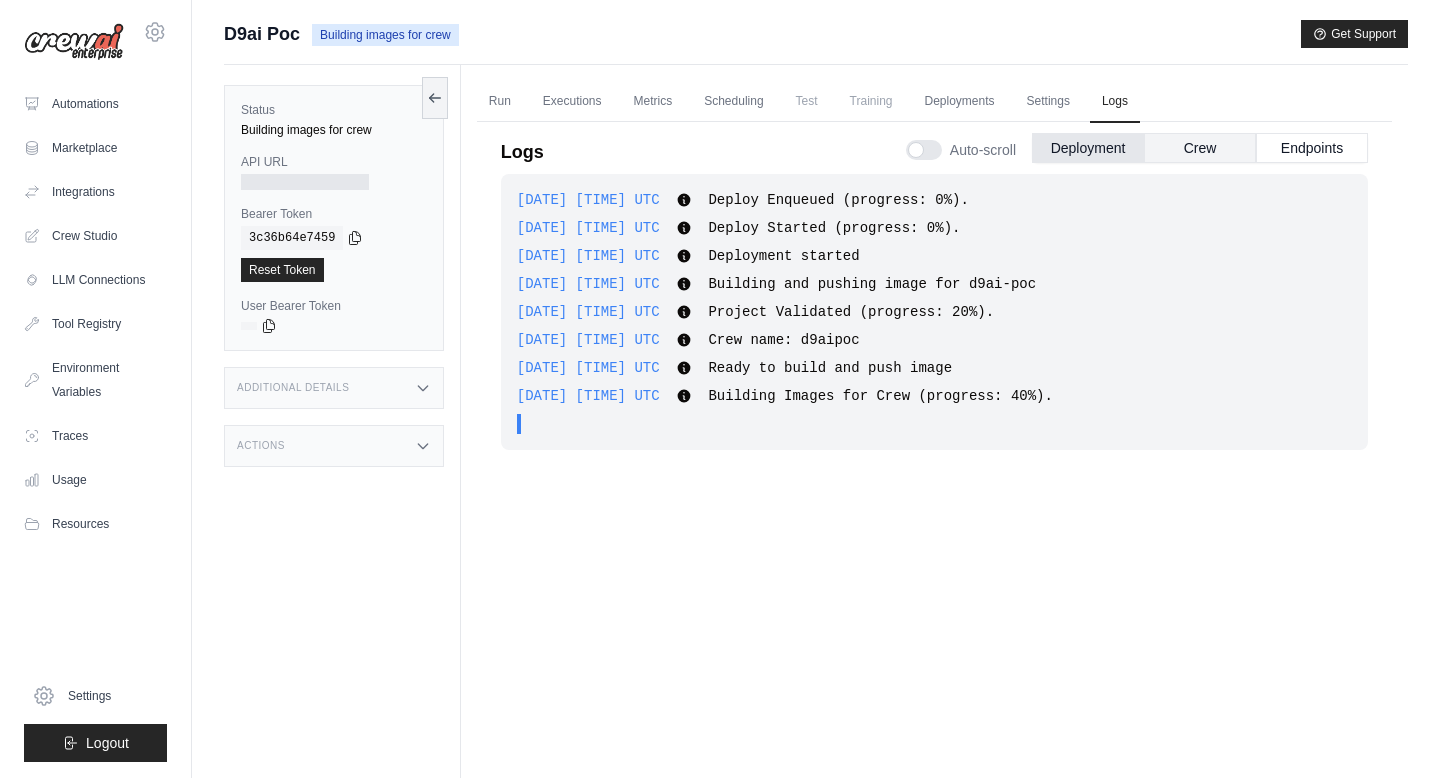 click on "Crew" at bounding box center [1200, 148] 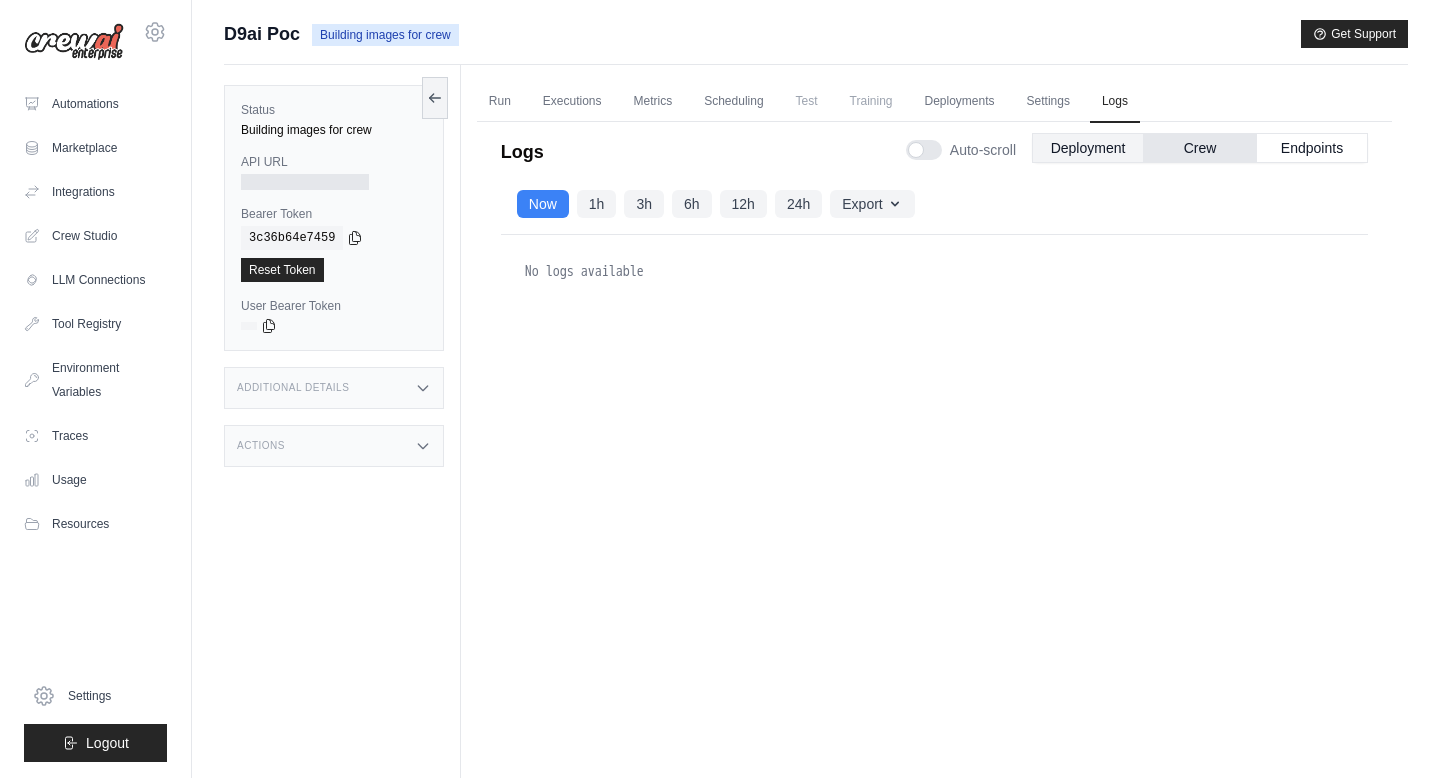 click on "Deployment" at bounding box center [1088, 148] 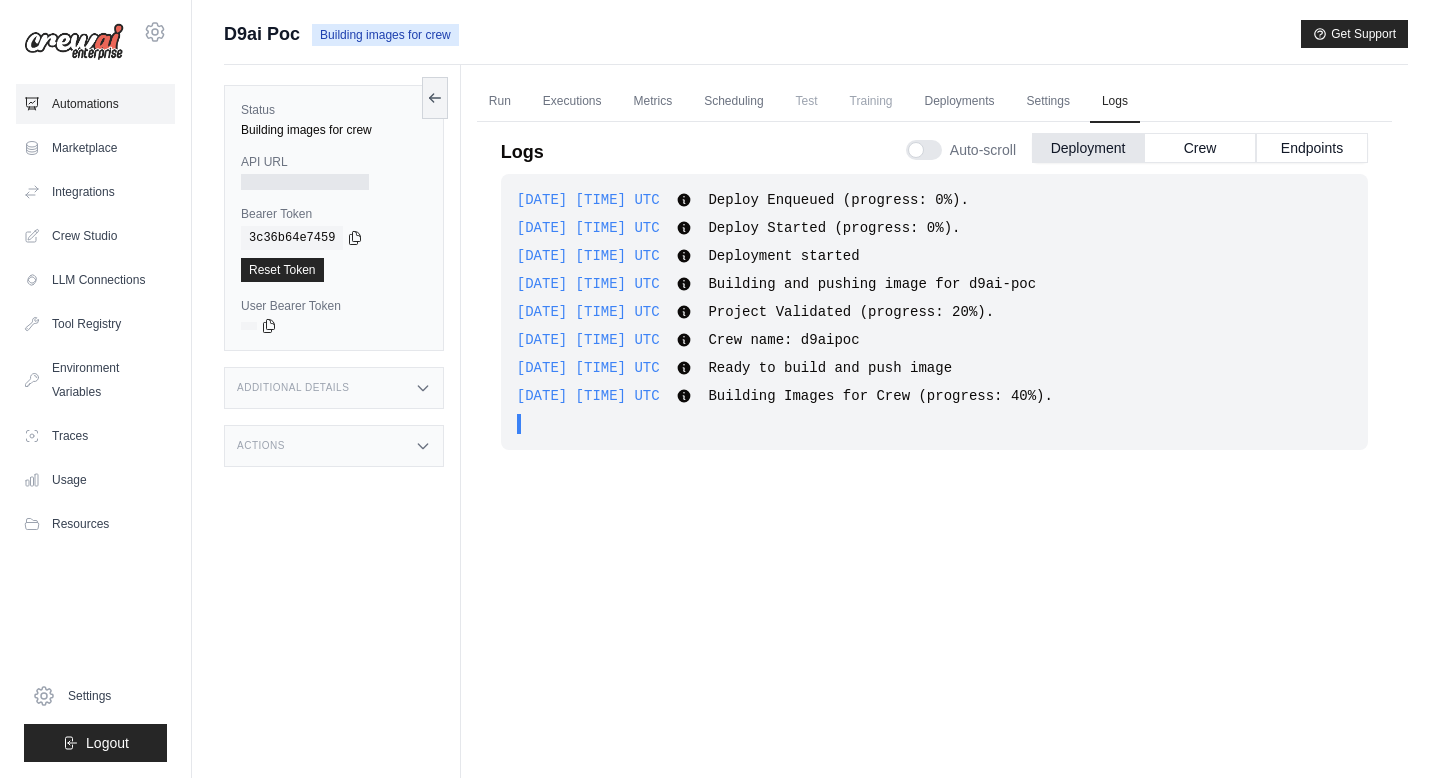 click on "Automations" at bounding box center [95, 104] 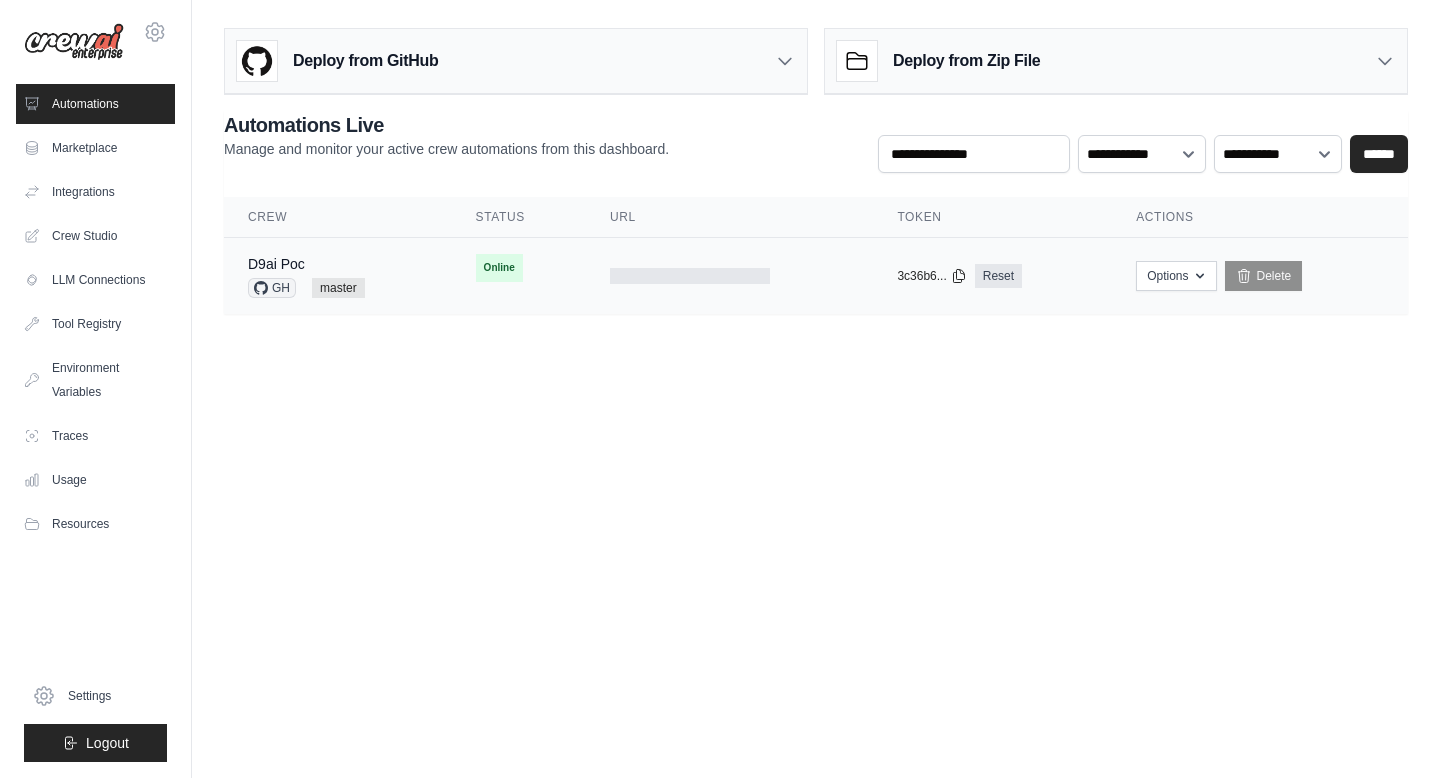 click on "D9ai Poc
GH
master" at bounding box center (338, 276) 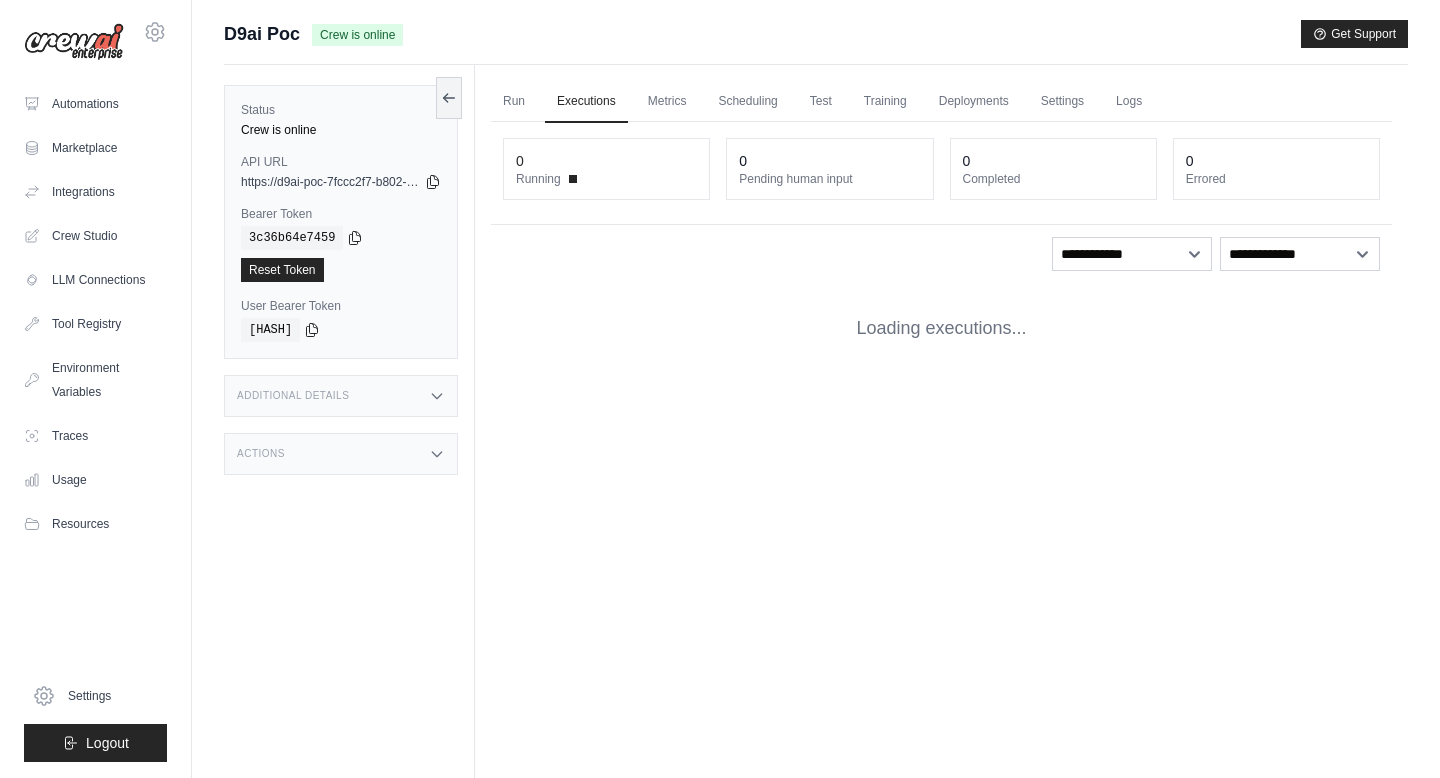 scroll, scrollTop: 0, scrollLeft: 0, axis: both 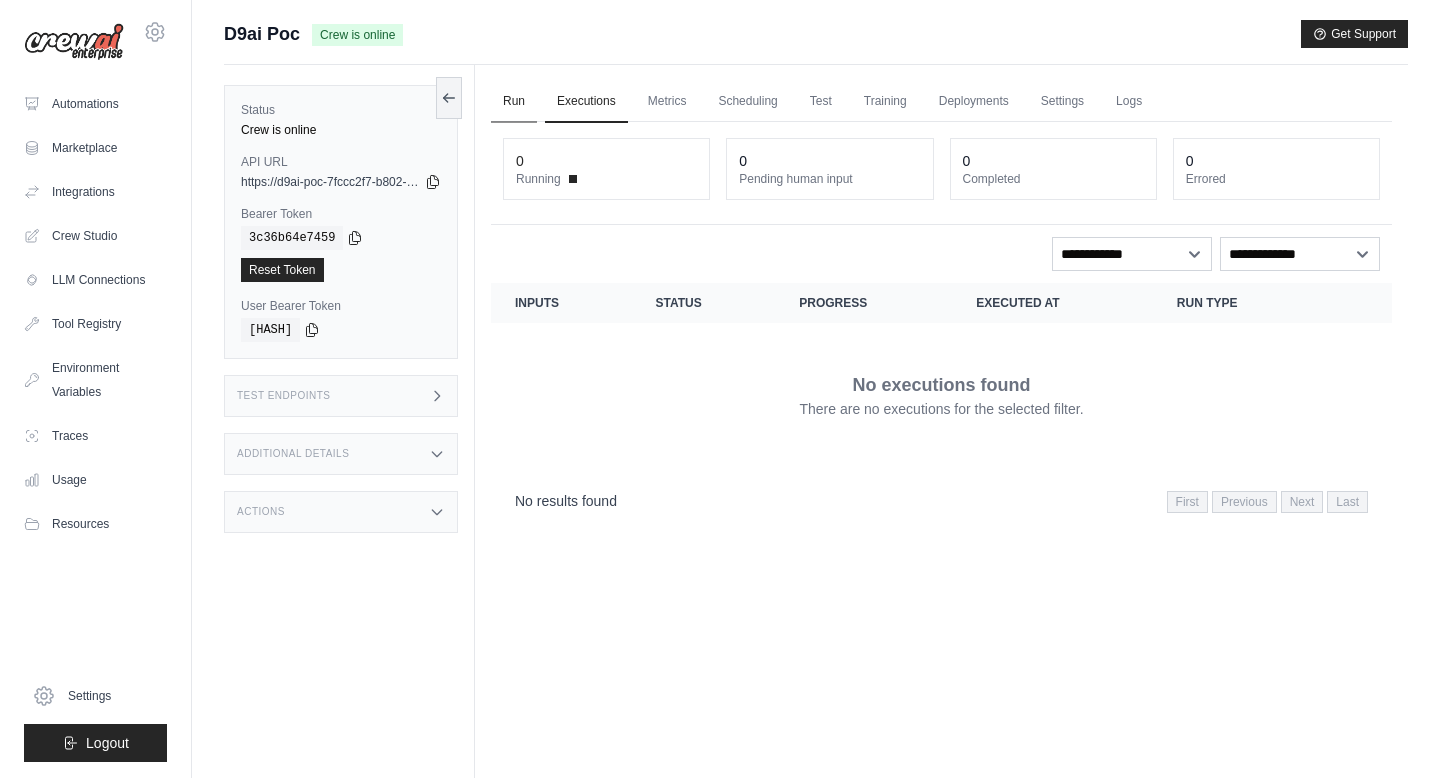 click on "Run" at bounding box center (514, 102) 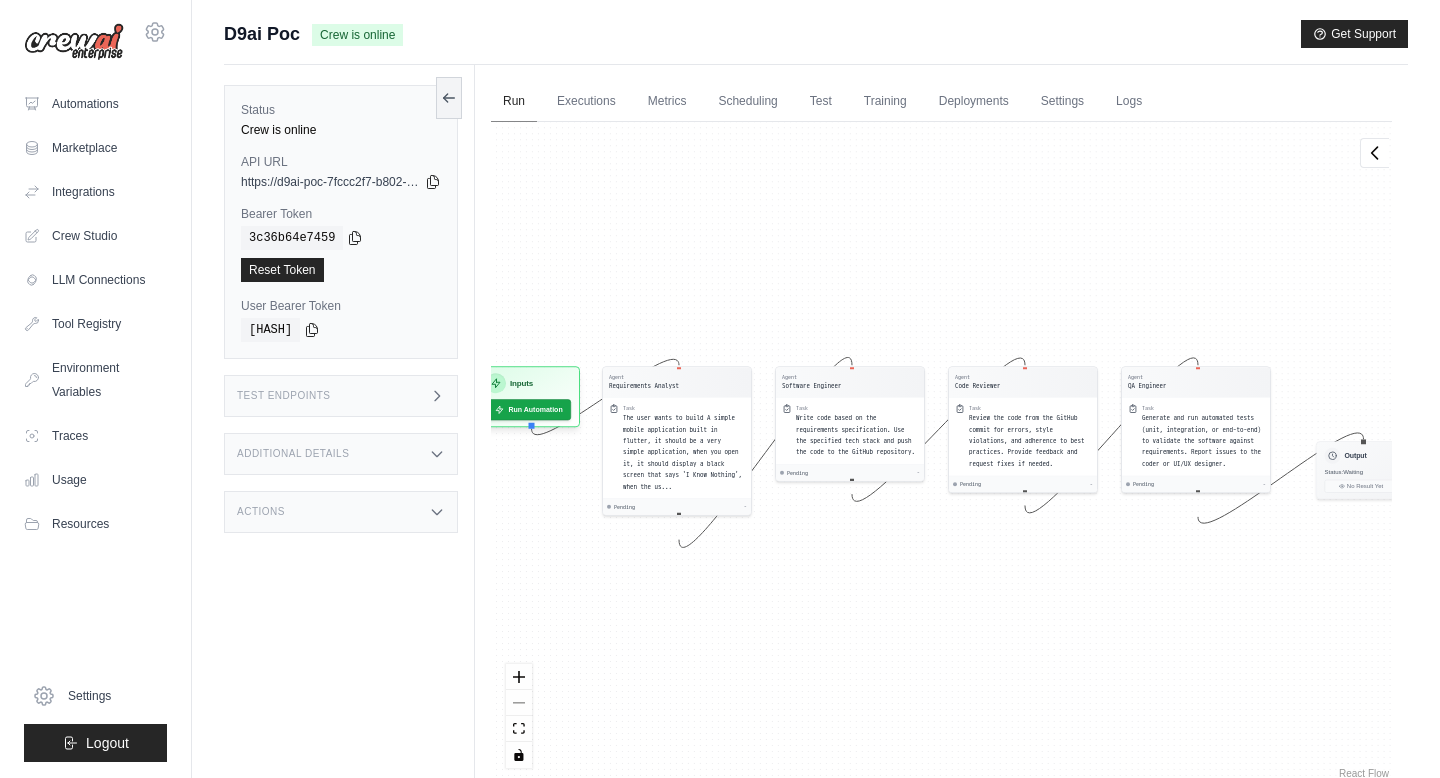 scroll, scrollTop: 0, scrollLeft: 0, axis: both 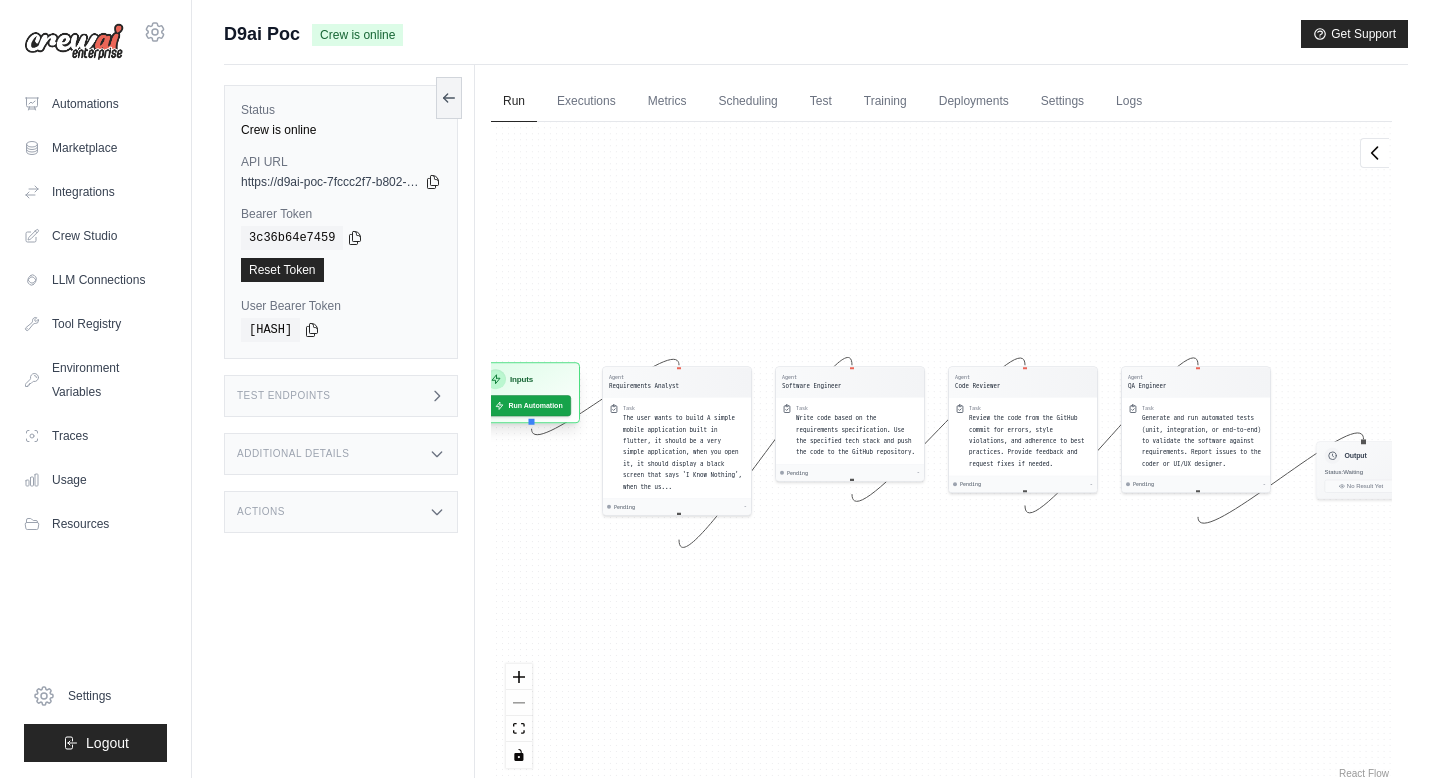 click on "Inputs" at bounding box center (528, 379) 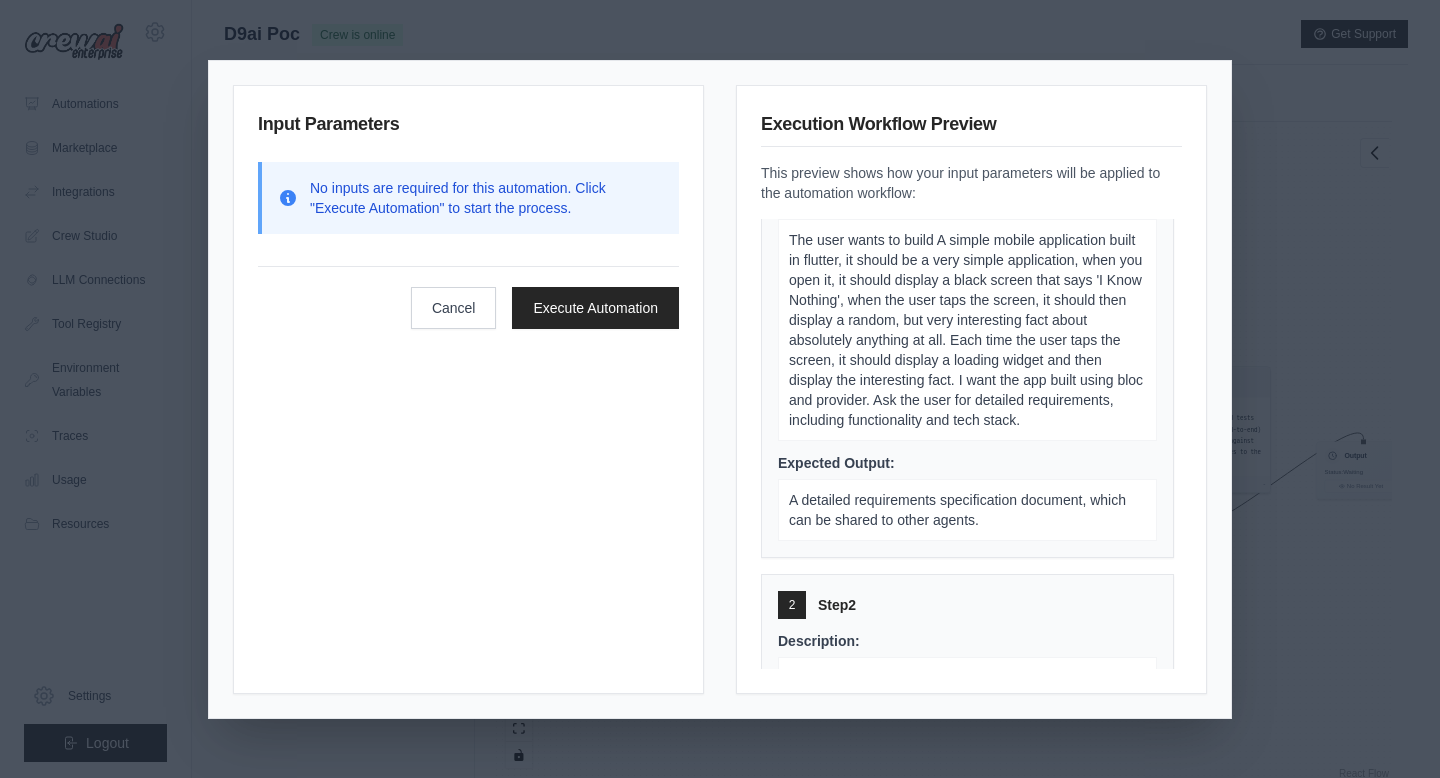 scroll, scrollTop: 0, scrollLeft: 0, axis: both 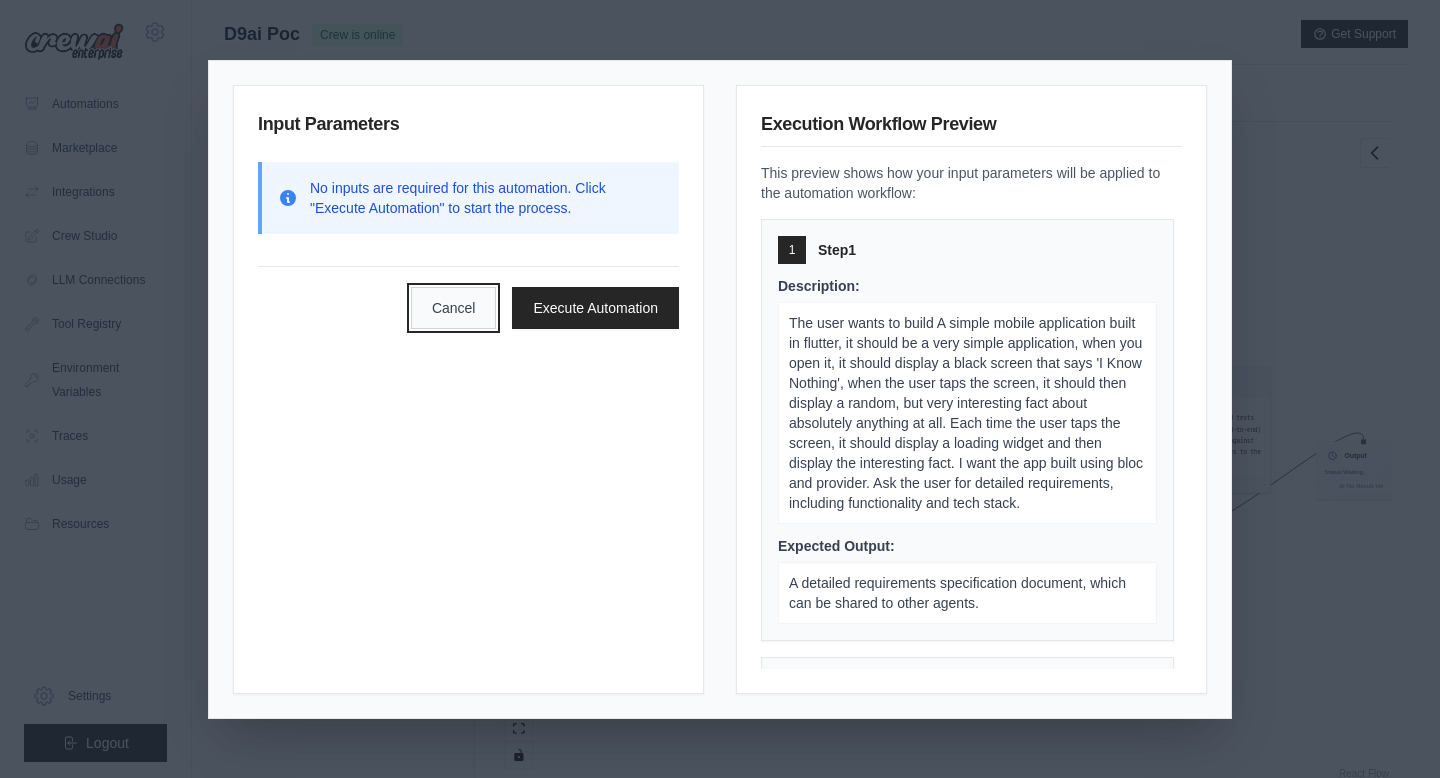 click on "Cancel" at bounding box center [454, 308] 